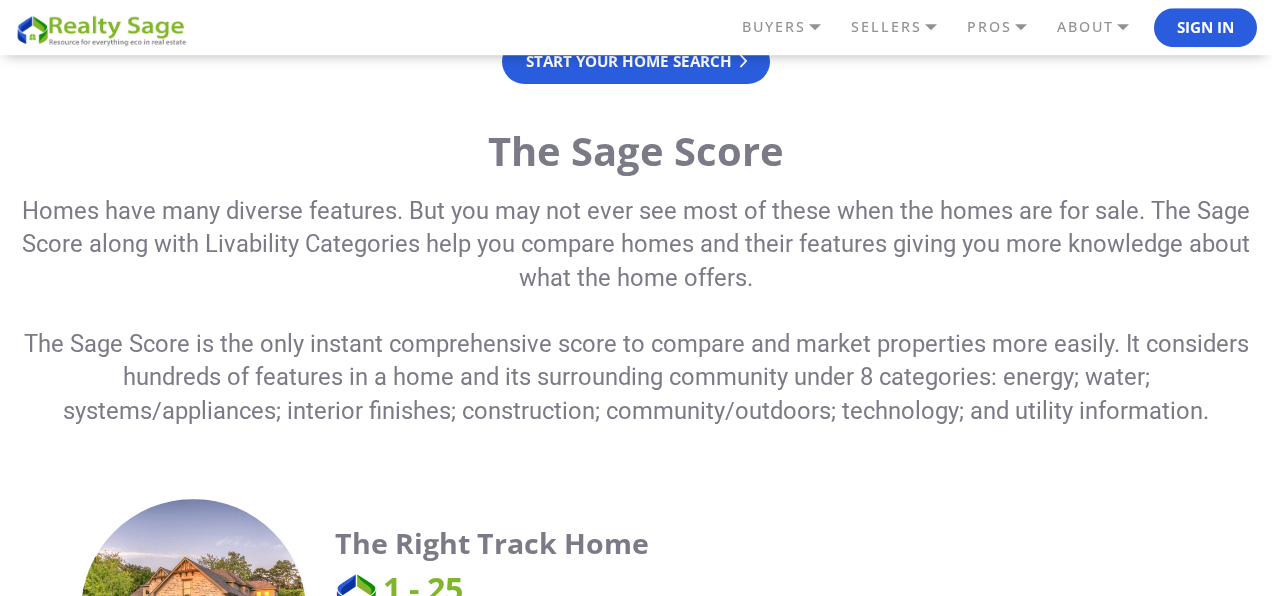 scroll, scrollTop: 972, scrollLeft: 0, axis: vertical 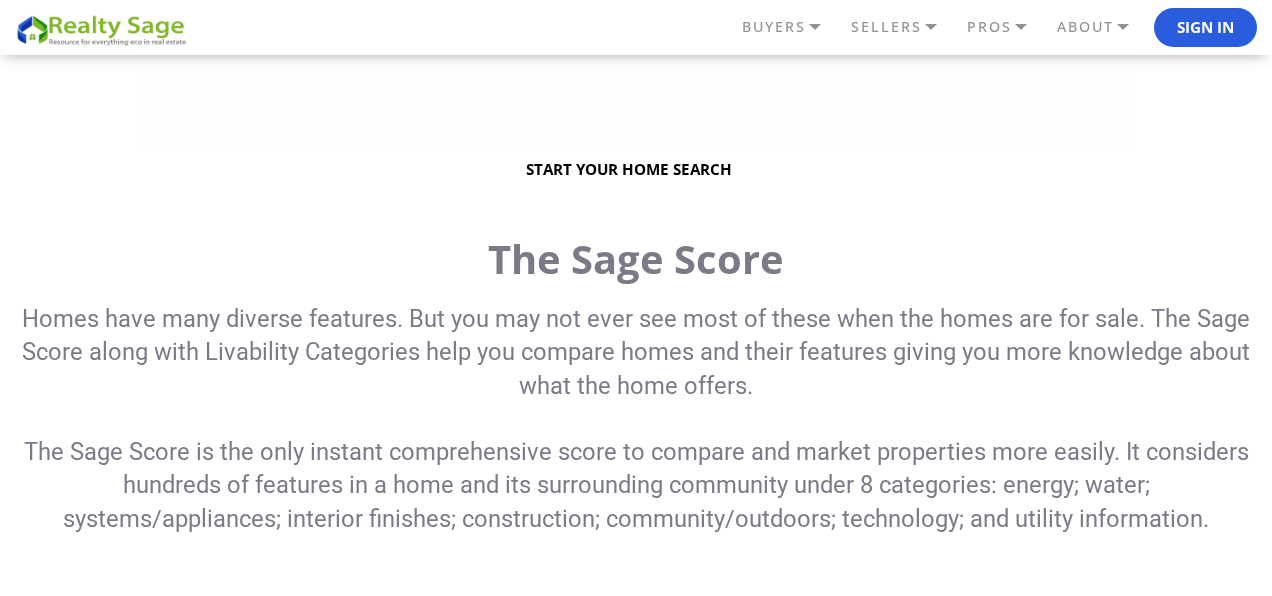 click on "Start your home search" at bounding box center (636, 169) 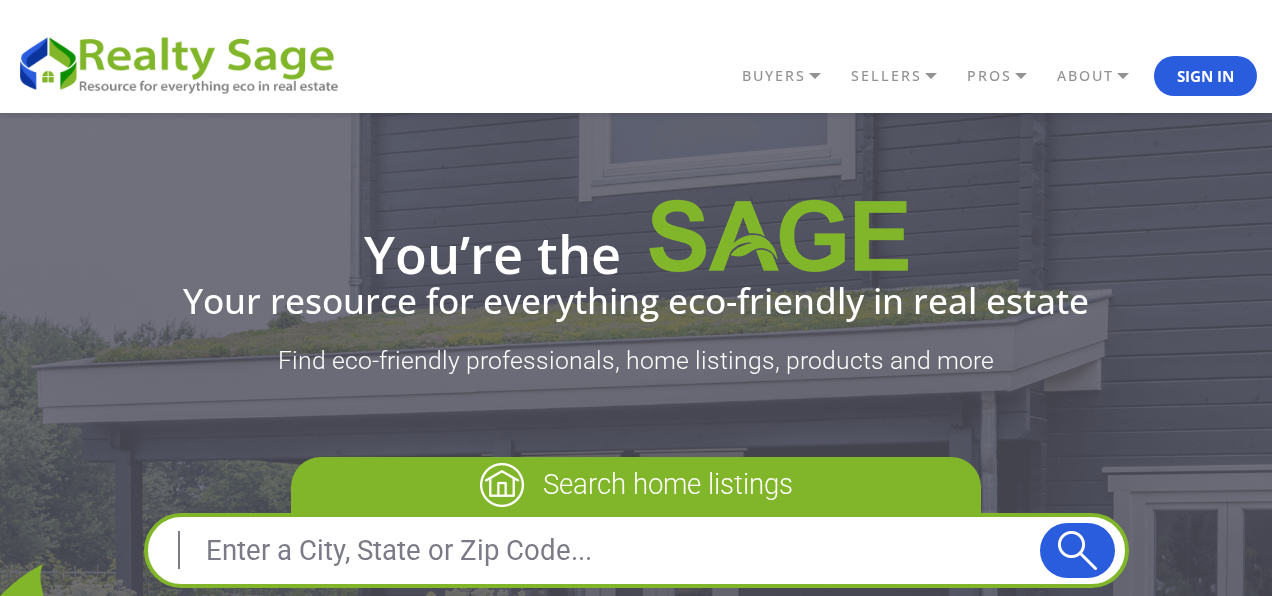 scroll, scrollTop: 216, scrollLeft: 0, axis: vertical 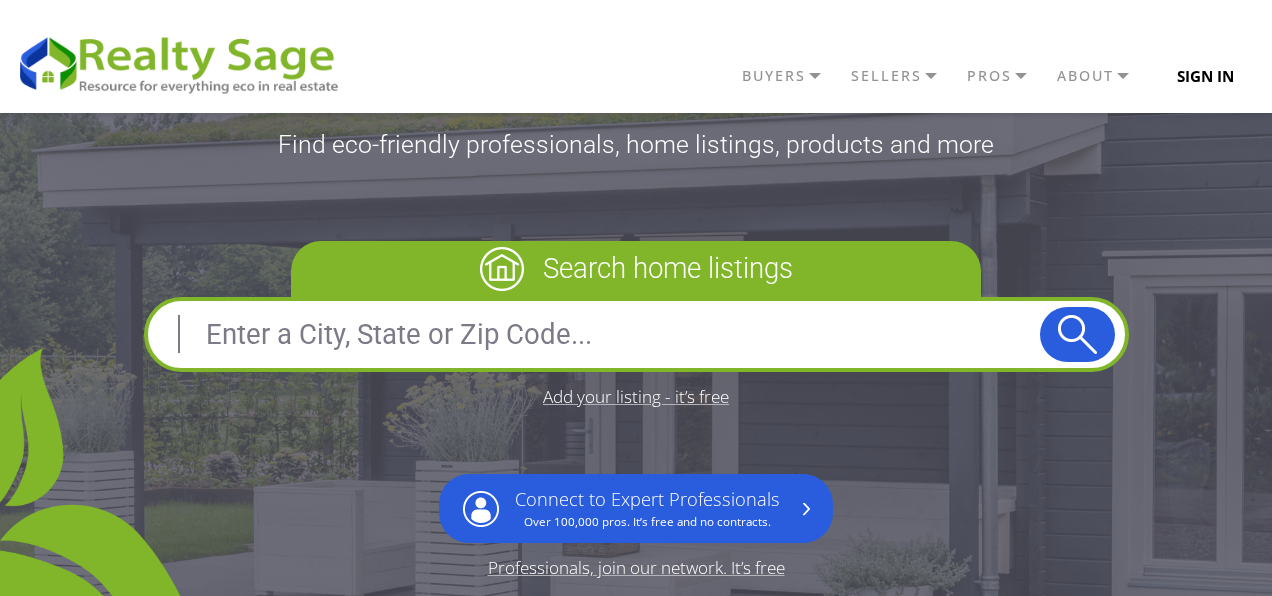 click on "Sign In" at bounding box center (1205, 76) 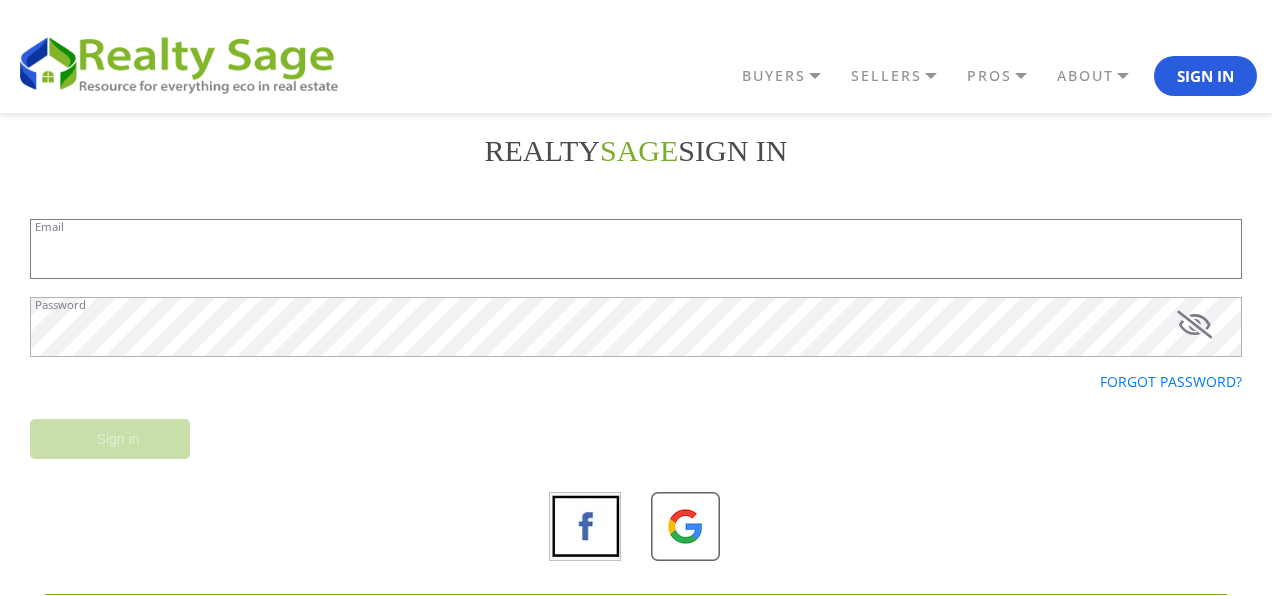 scroll, scrollTop: 0, scrollLeft: 0, axis: both 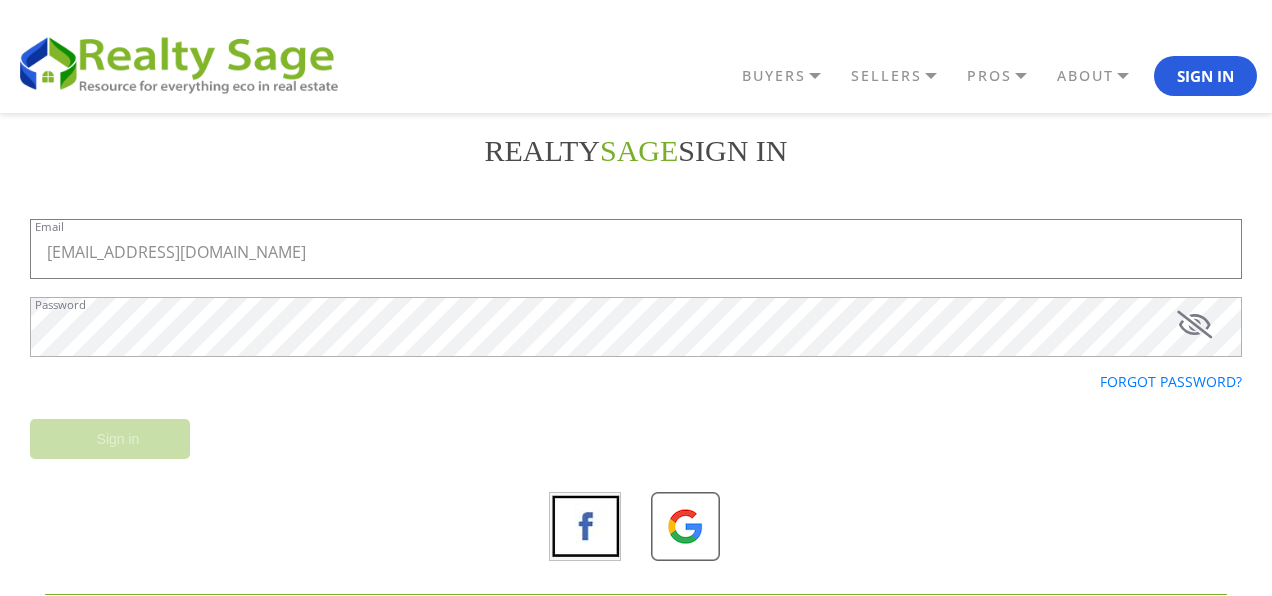 type on "mikeh12898@gmail.com" 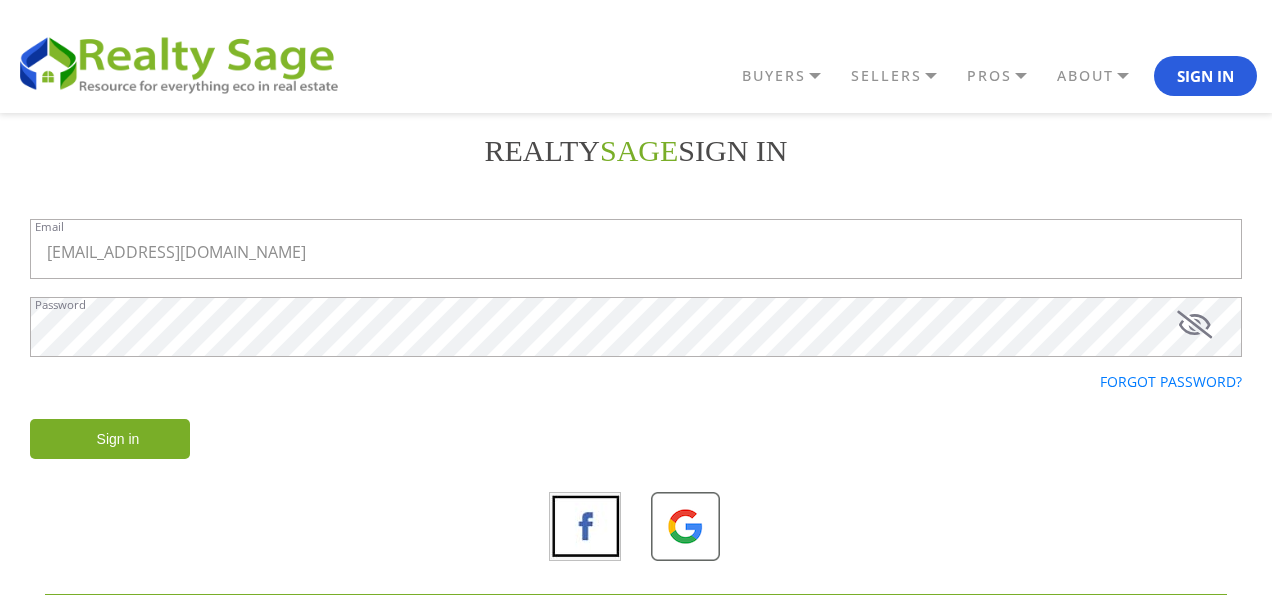 click on "Sign in" at bounding box center [110, 439] 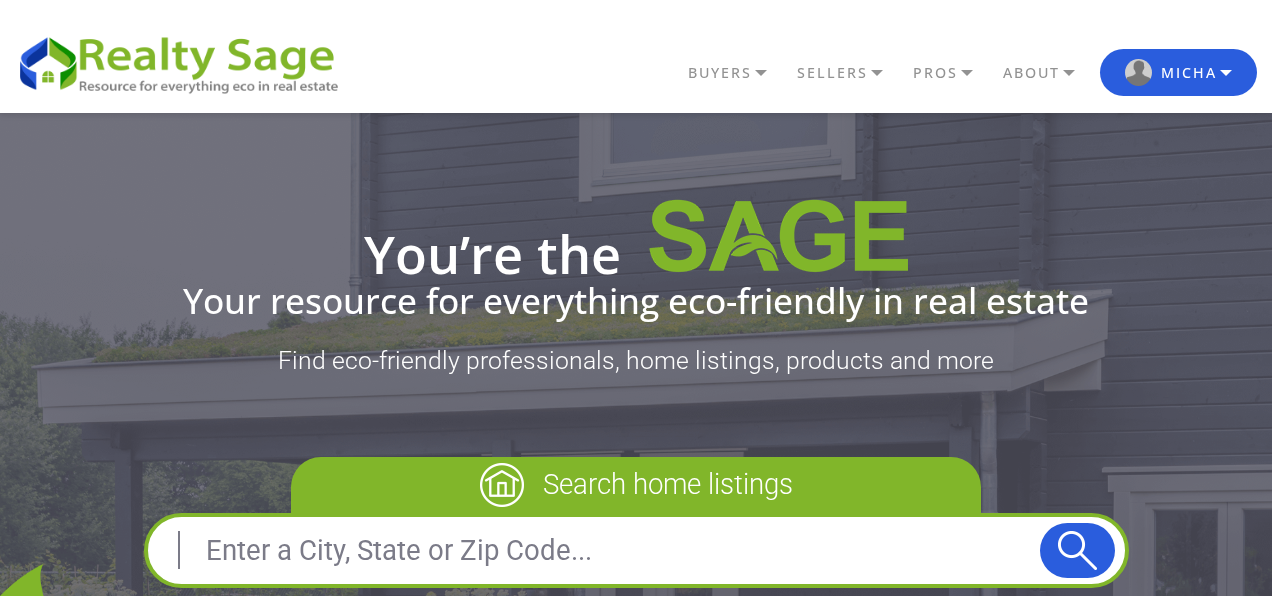 scroll, scrollTop: 108, scrollLeft: 0, axis: vertical 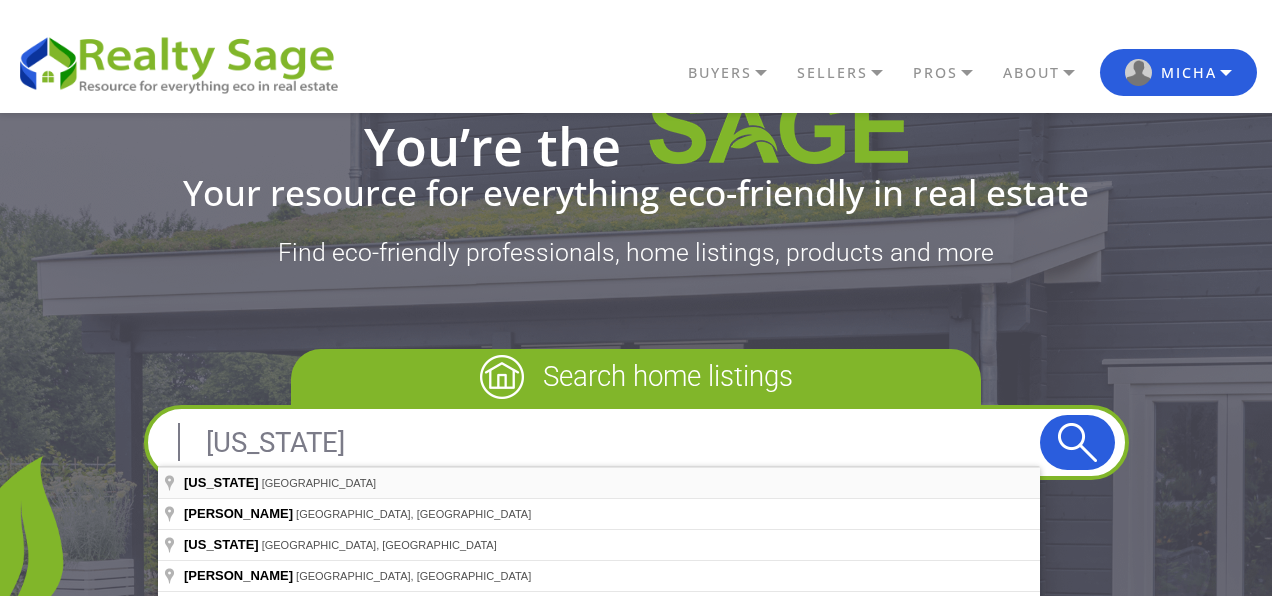 type on "New Hampshire, USA" 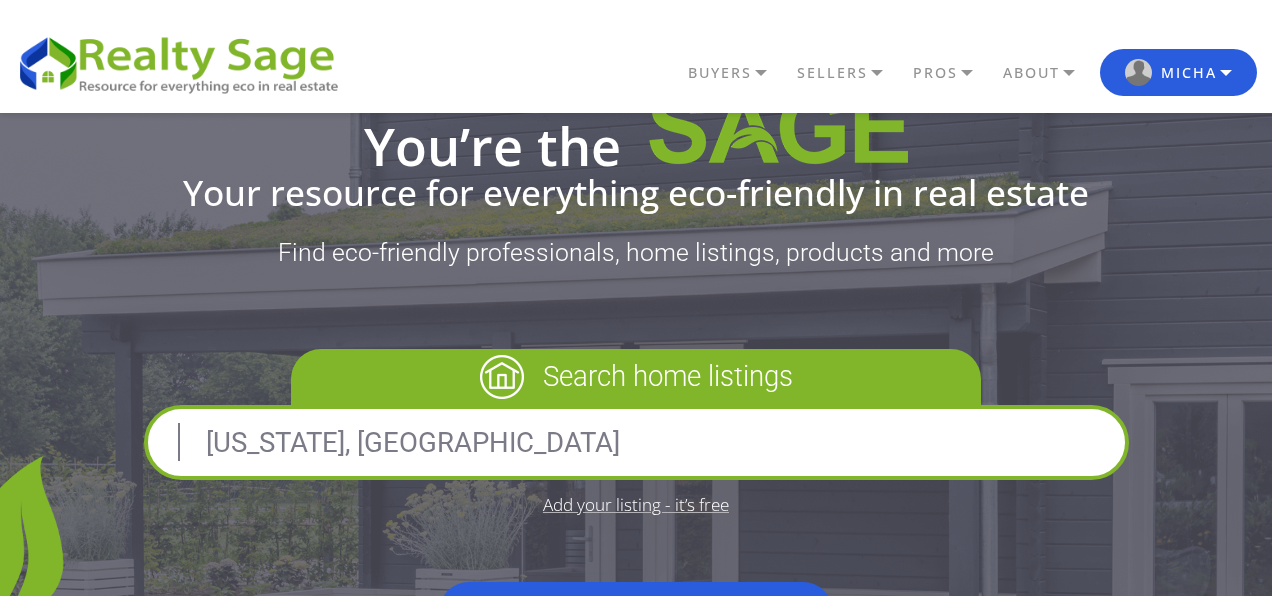 click at bounding box center [1077, 442] 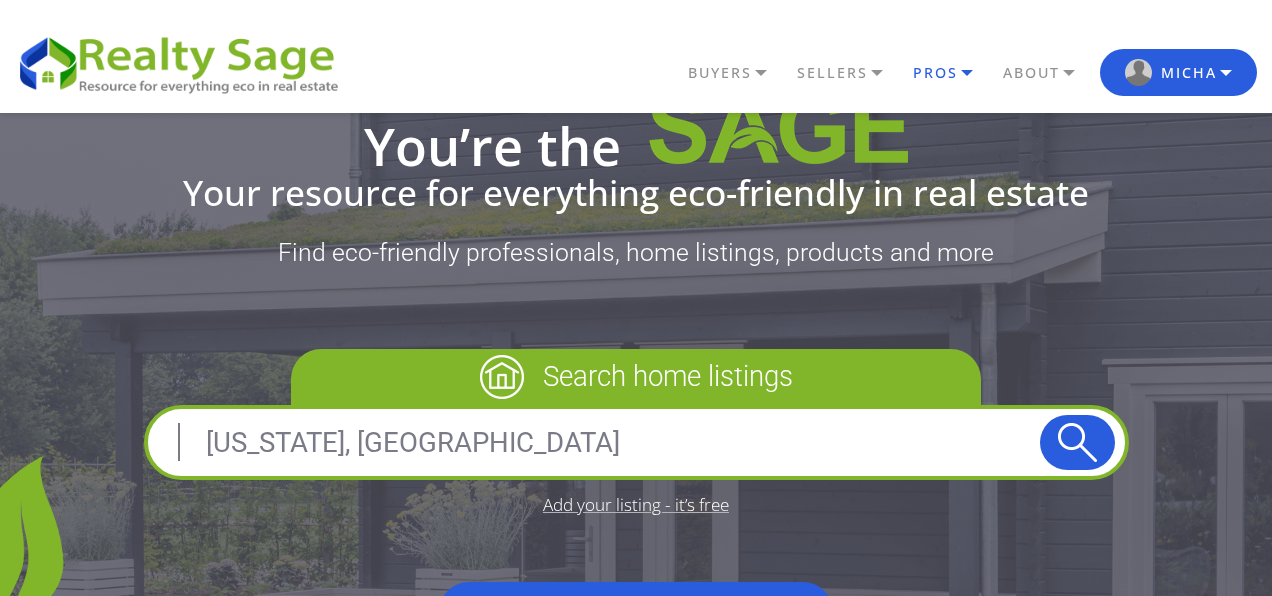 click on "PROS" at bounding box center [737, 73] 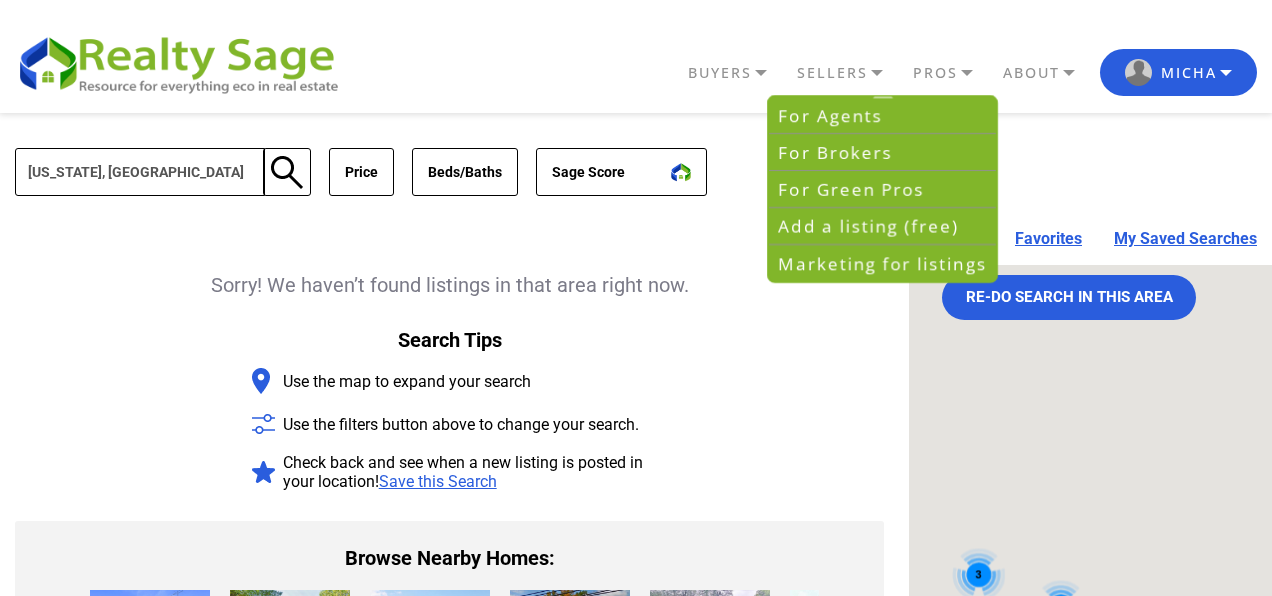 scroll, scrollTop: 0, scrollLeft: 0, axis: both 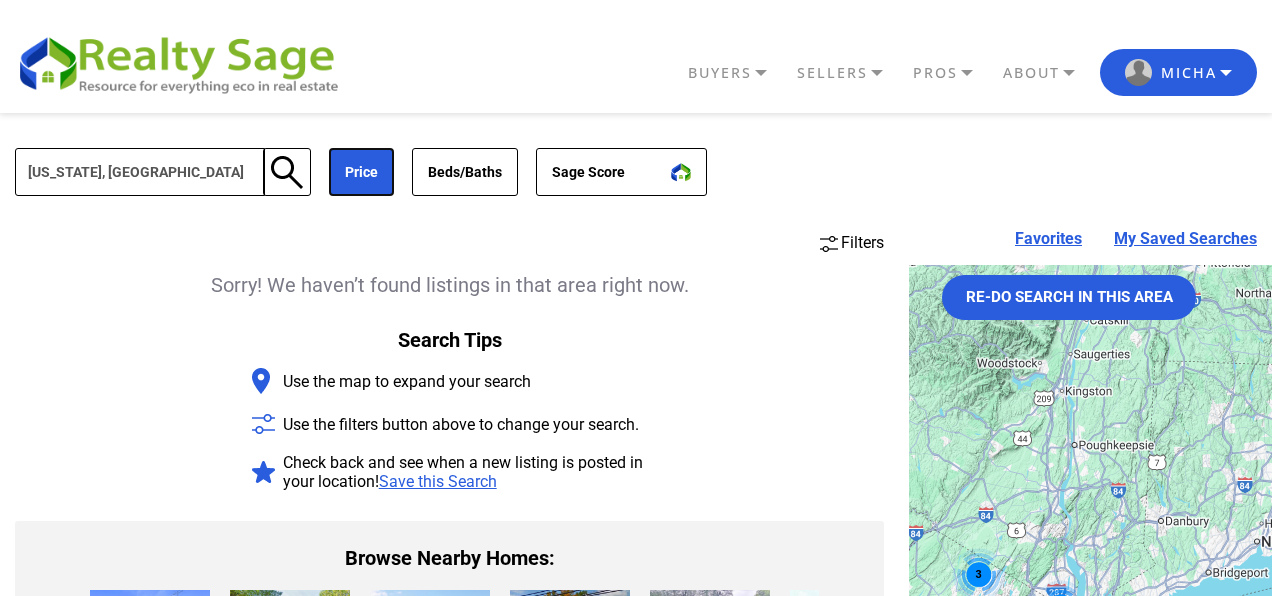 click on "Price" at bounding box center [361, 172] 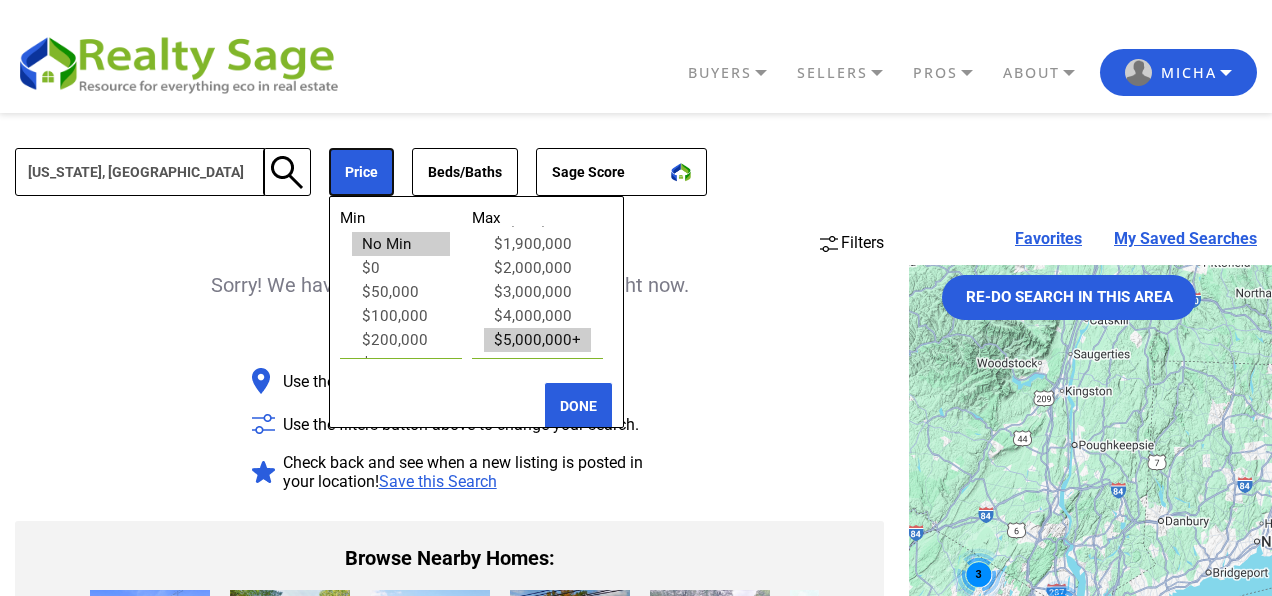 scroll, scrollTop: 484, scrollLeft: 0, axis: vertical 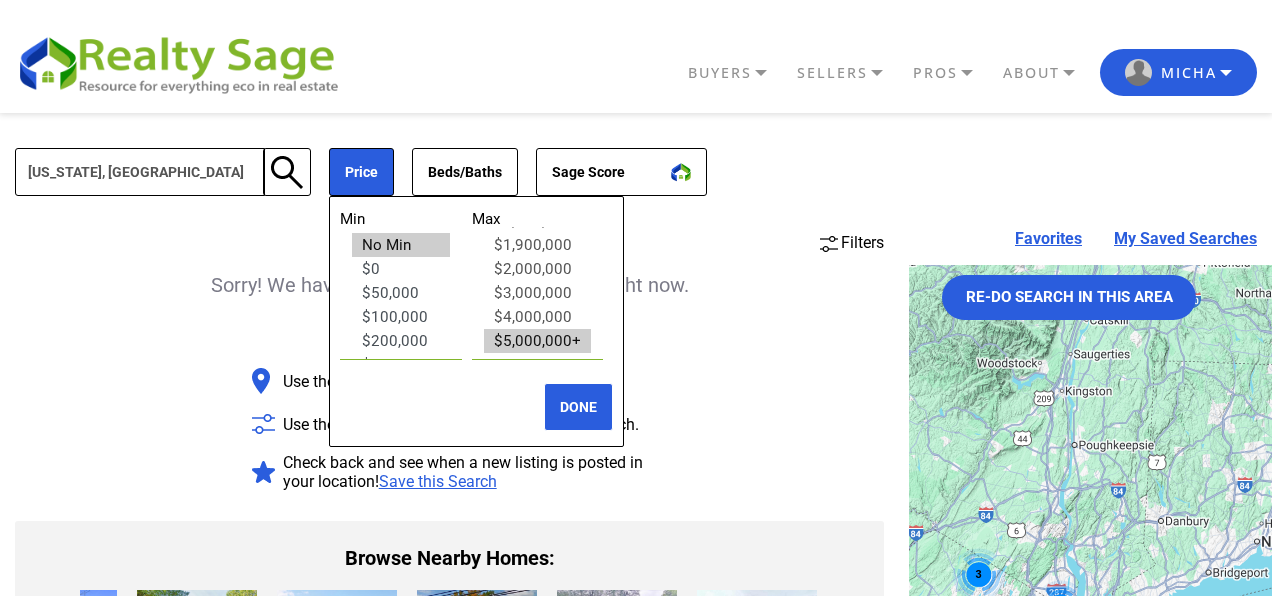 select on "200000" 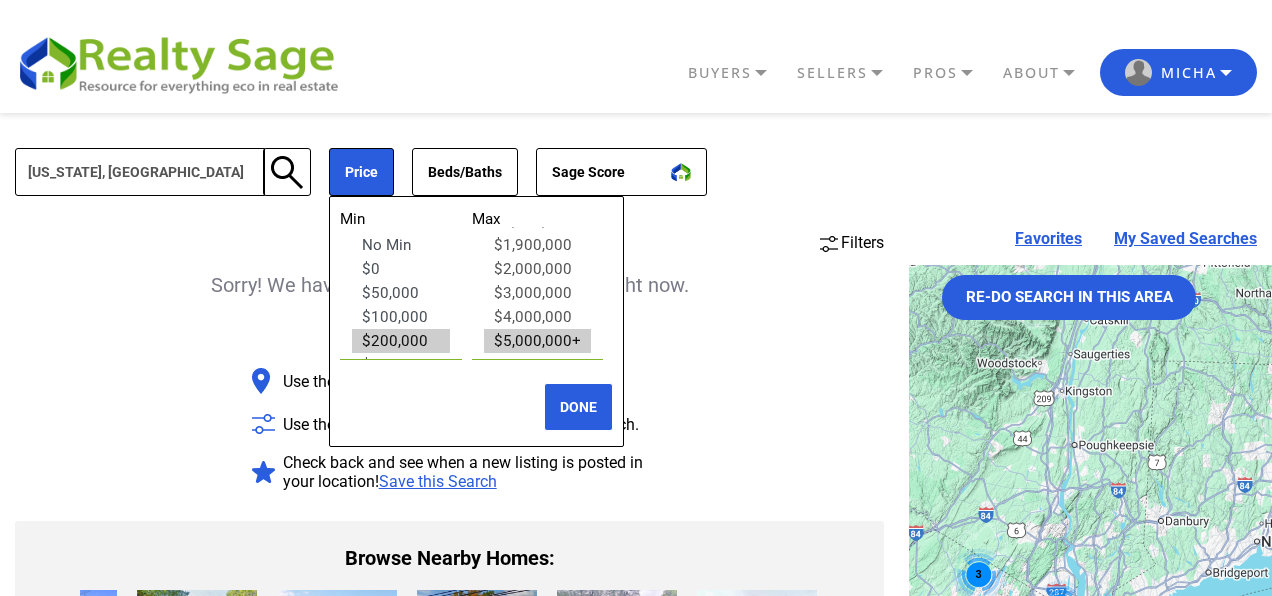 click on "$200,000" at bounding box center (401, 341) 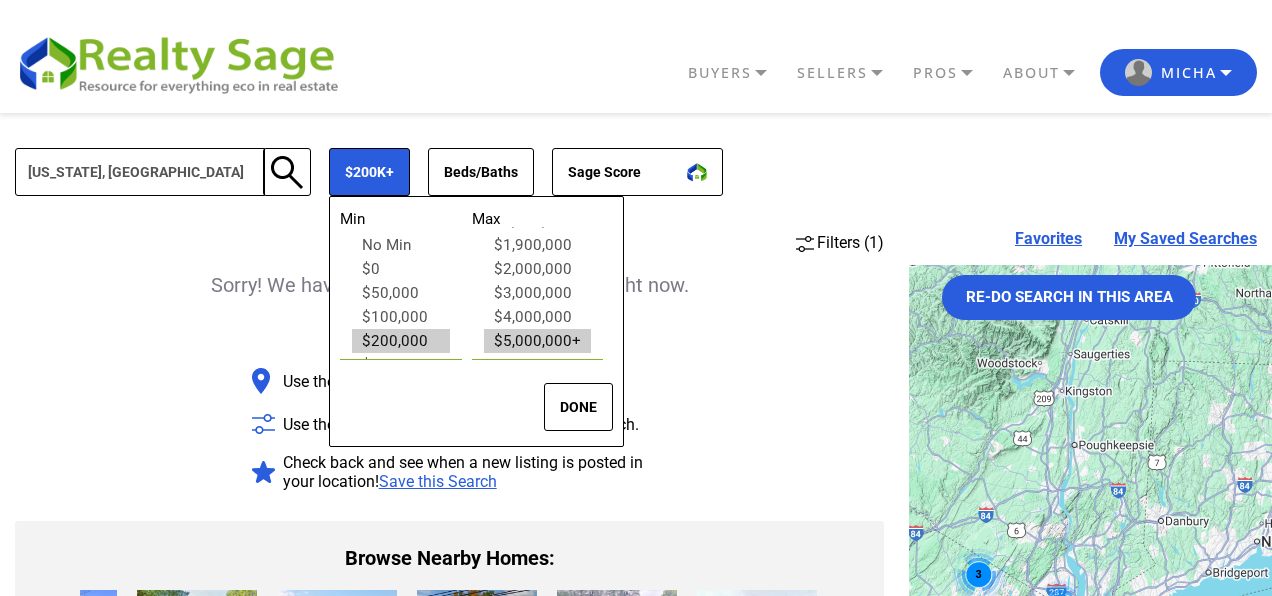 click on "DONE" at bounding box center (578, 407) 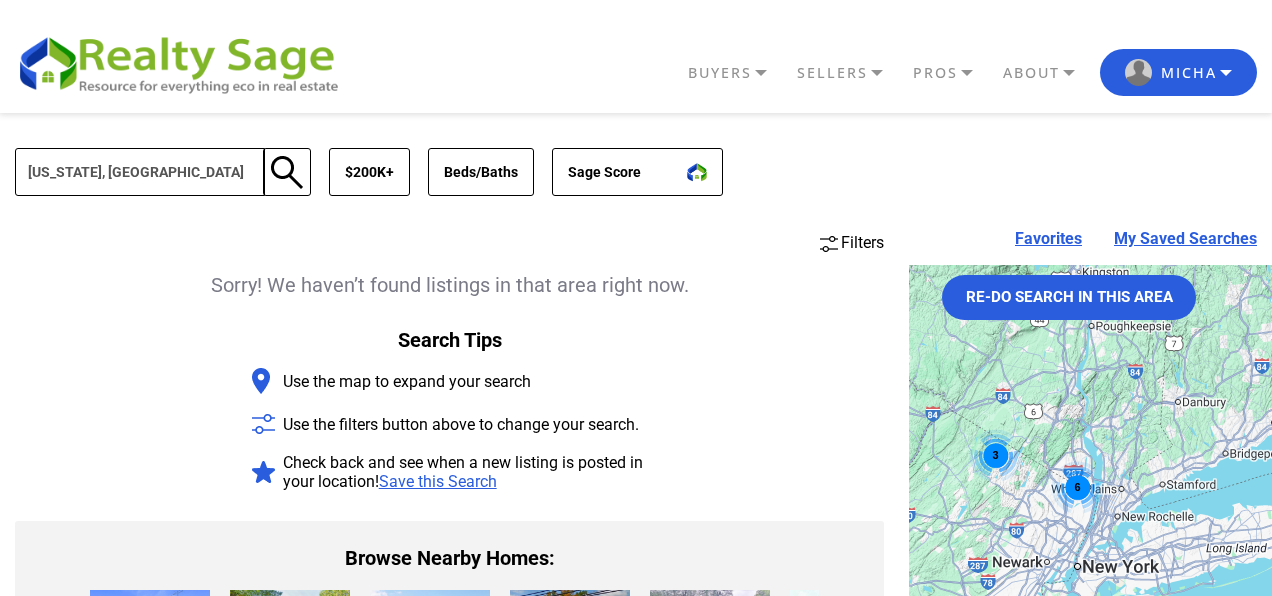 drag, startPoint x: 1048, startPoint y: 490, endPoint x: 1064, endPoint y: 366, distance: 125.028 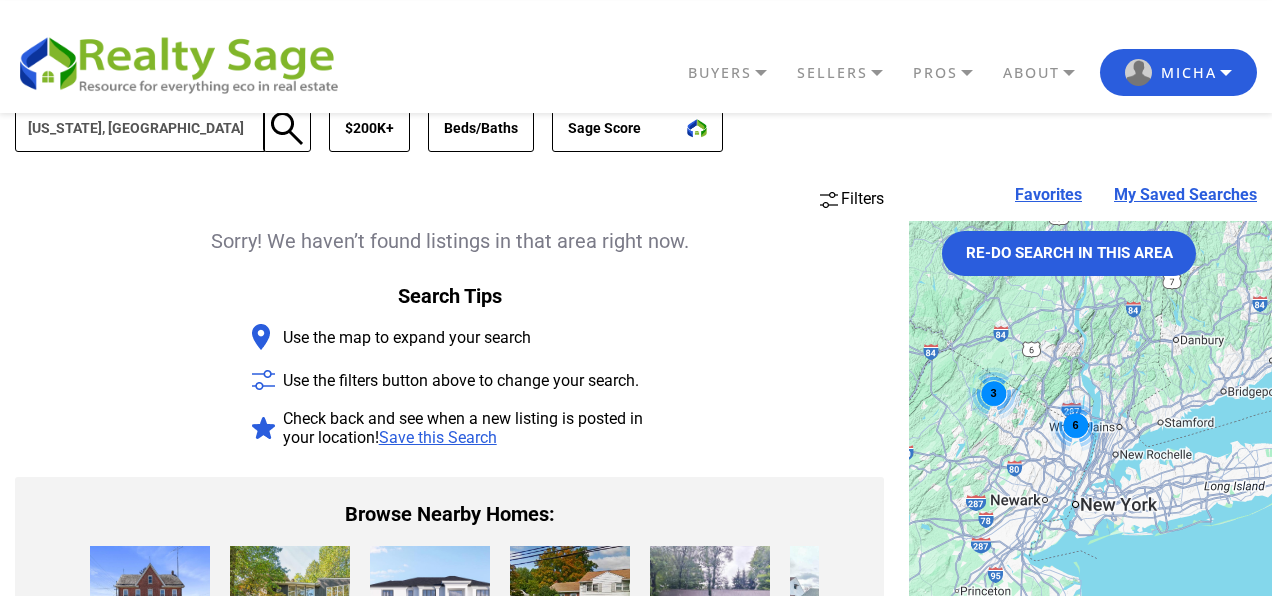 scroll, scrollTop: 0, scrollLeft: 0, axis: both 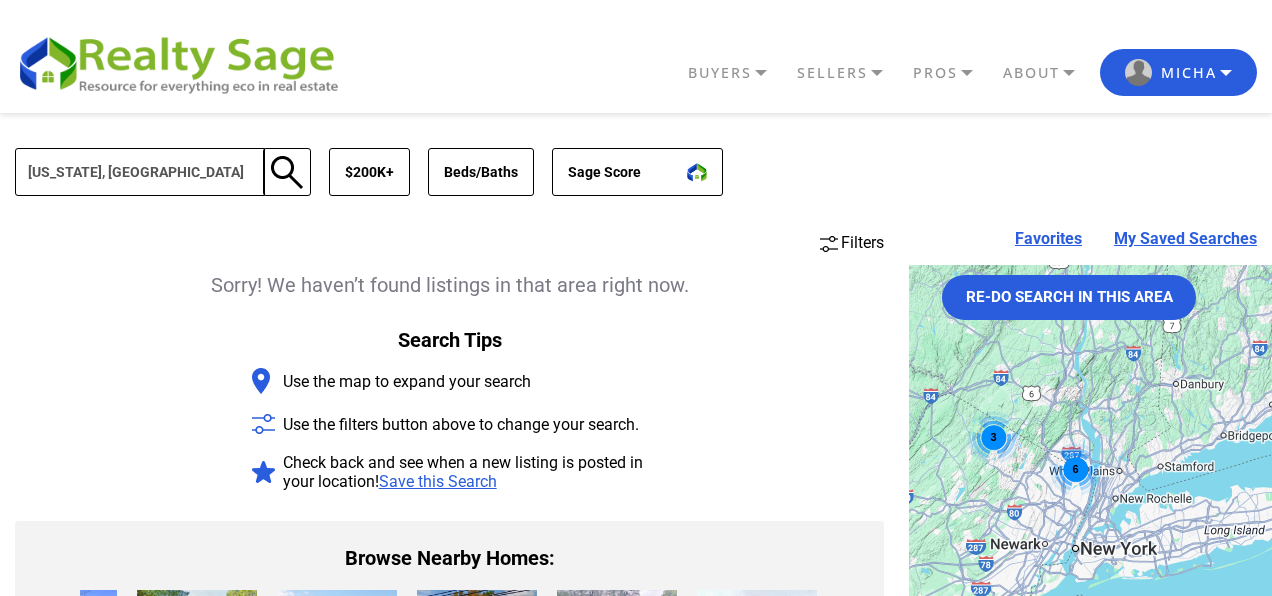 click on "Filters" at bounding box center [862, 242] 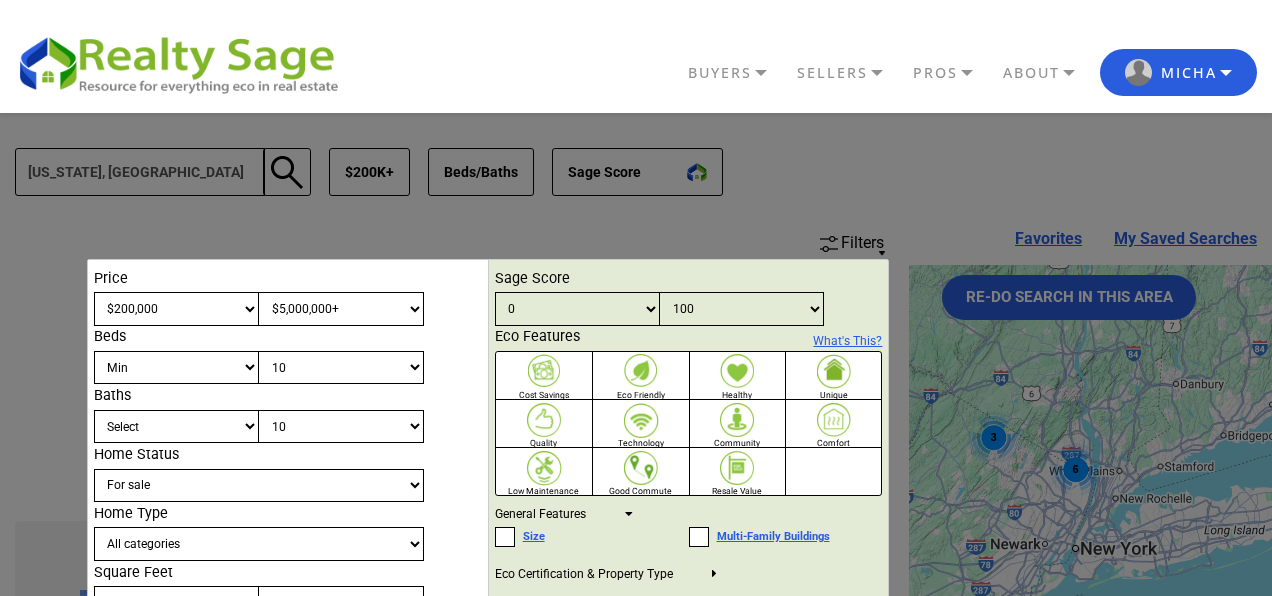 click on "Min
$0
$50,000
$100,000
$200,000
$300,000
$400,000
$500,000
$600,000
$700,000
$800,000
$900,000
$1,000,000
$1,100,000
$1,200,000
$1,300,000
$1,400,000 $1,500,000 $1,600,000" at bounding box center (177, 309) 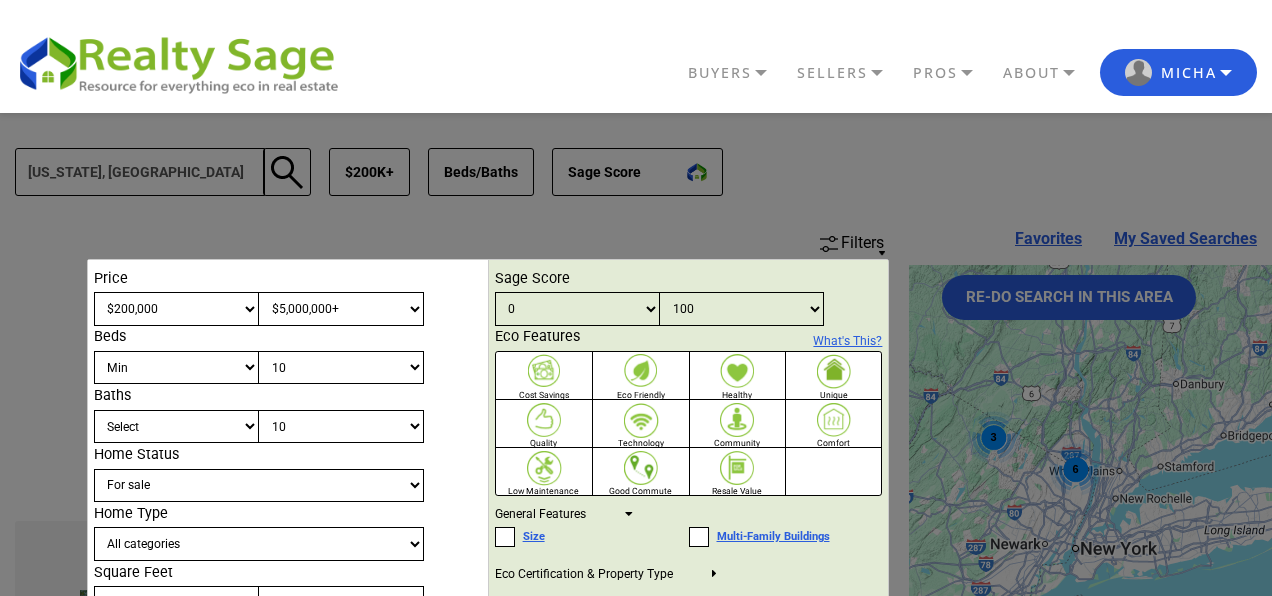 select on "0" 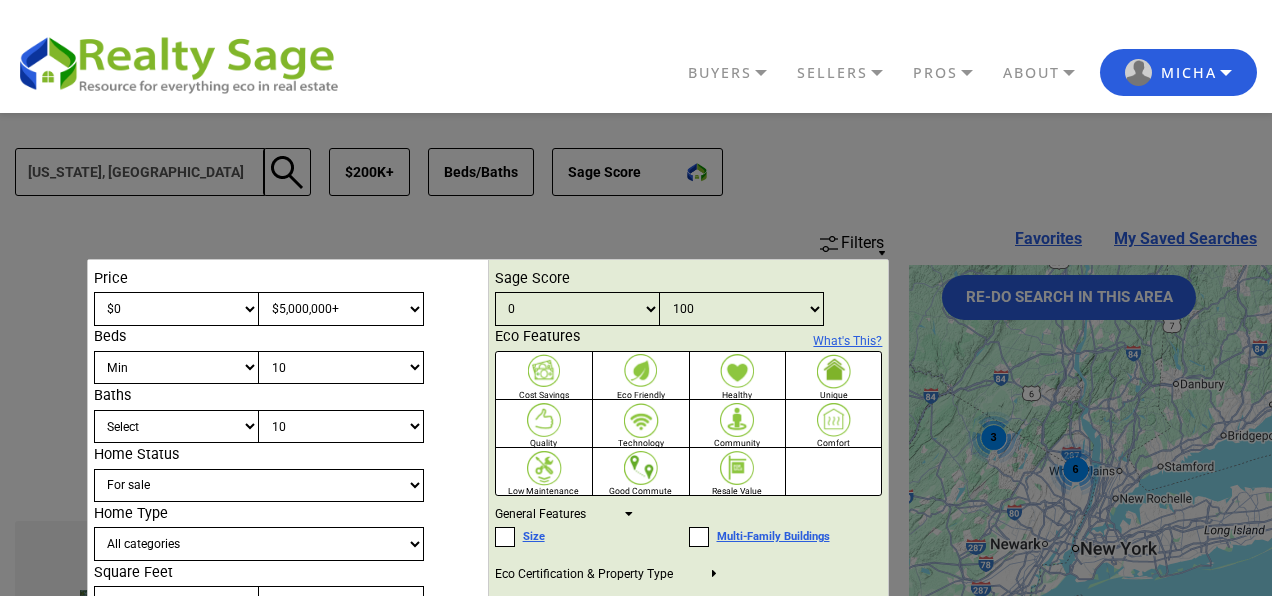 click on "$0" at bounding box center (0, 0) 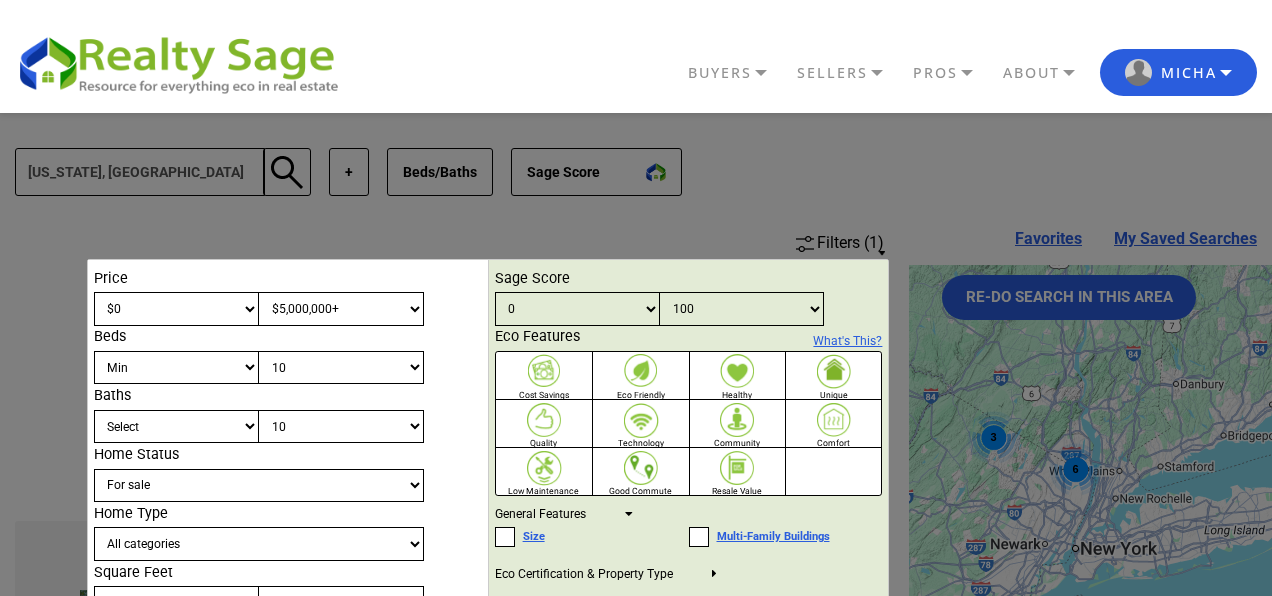 click on "Max
$50,000
$100,000
$200,000
$300,000
$400,000
$500,000
$600,000
$700,000
$800,000
$900,000
$1,000,000
$1,100,000
$1,200,000
$1,300,000
$1,400,000
$1,500,000 $1,600,000" at bounding box center [341, 309] 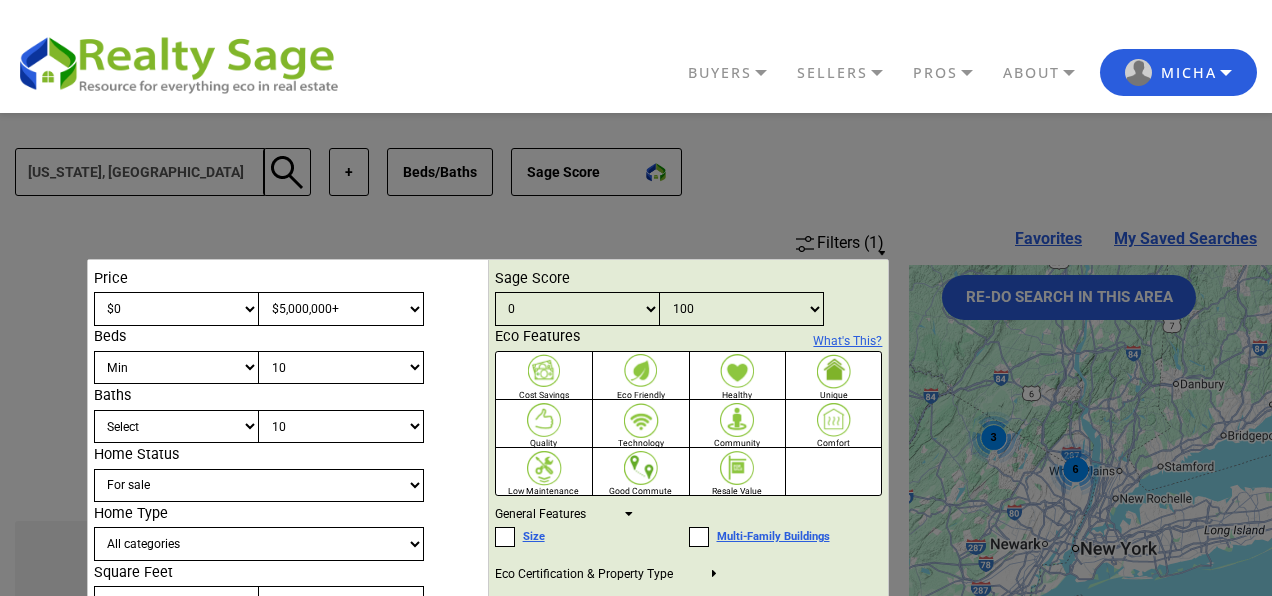 select on "200000" 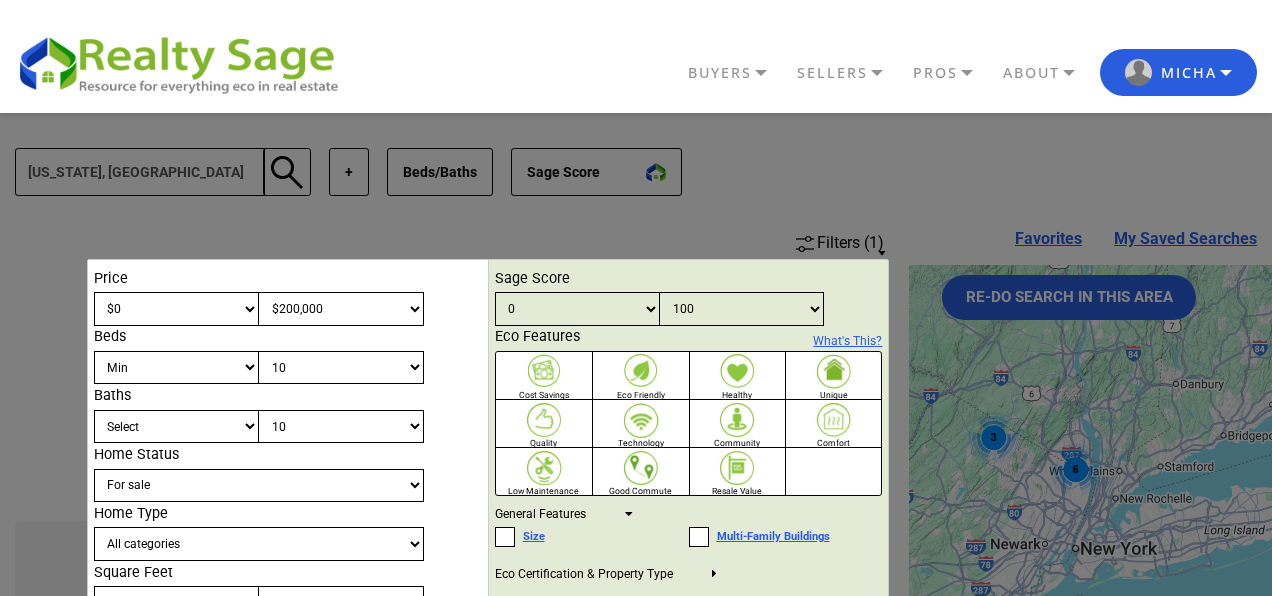 click on "$200,000" at bounding box center (0, 0) 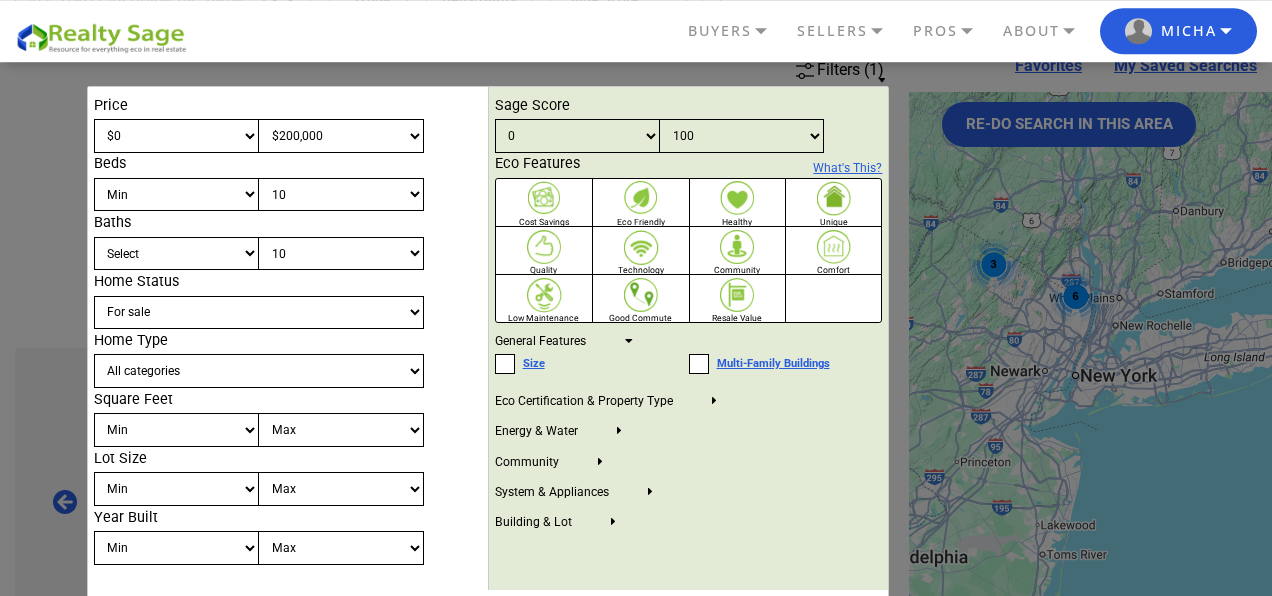 scroll, scrollTop: 216, scrollLeft: 0, axis: vertical 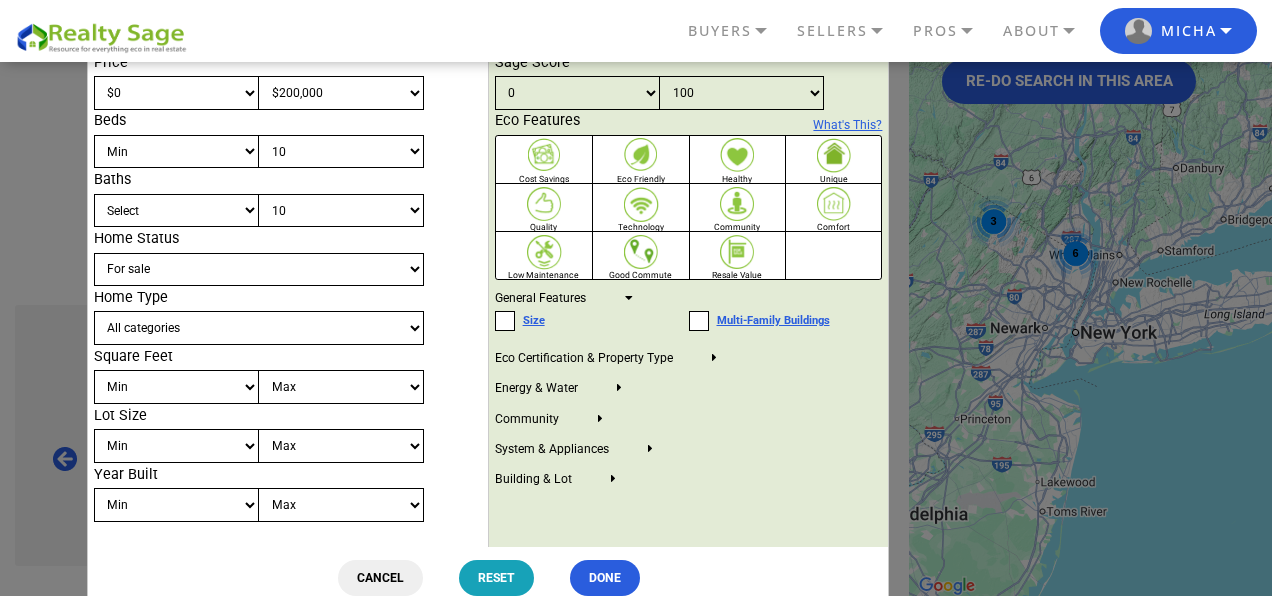 click on "For sale
Recently sold
Under contract" at bounding box center (259, 270) 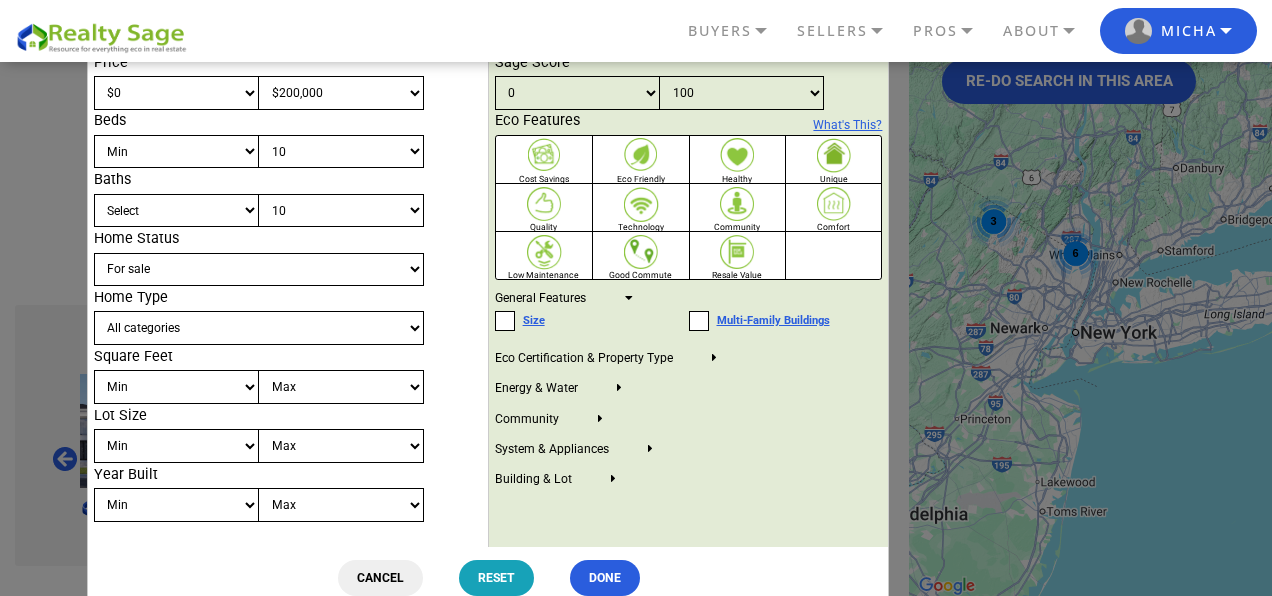 scroll, scrollTop: 324, scrollLeft: 0, axis: vertical 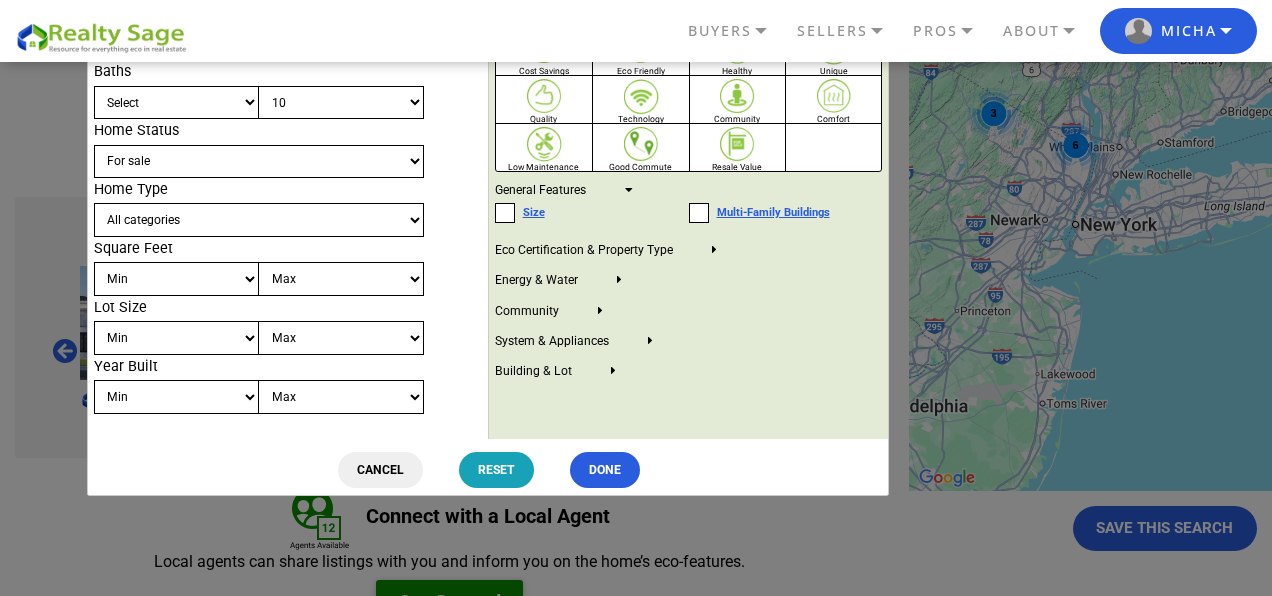 click on "All categories
Residential
--  Single Family Home   --  Condo   --  Townhouse   --  Duplex   --  Multi Family Home   --  Apartment   --  Mobile home   --  Other 	    		    		 Commercial
--  Office   --  Restaurant   --  Shop   --  Café   --  Hotel   --  Sports facility   --  Warehouse   --  Manufactured   --  Other 	    		    		 Lots/lands
--  Farm   --  Pasture   --  [GEOGRAPHIC_DATA]   --  Undeveloped land   --  Other" at bounding box center [259, 220] 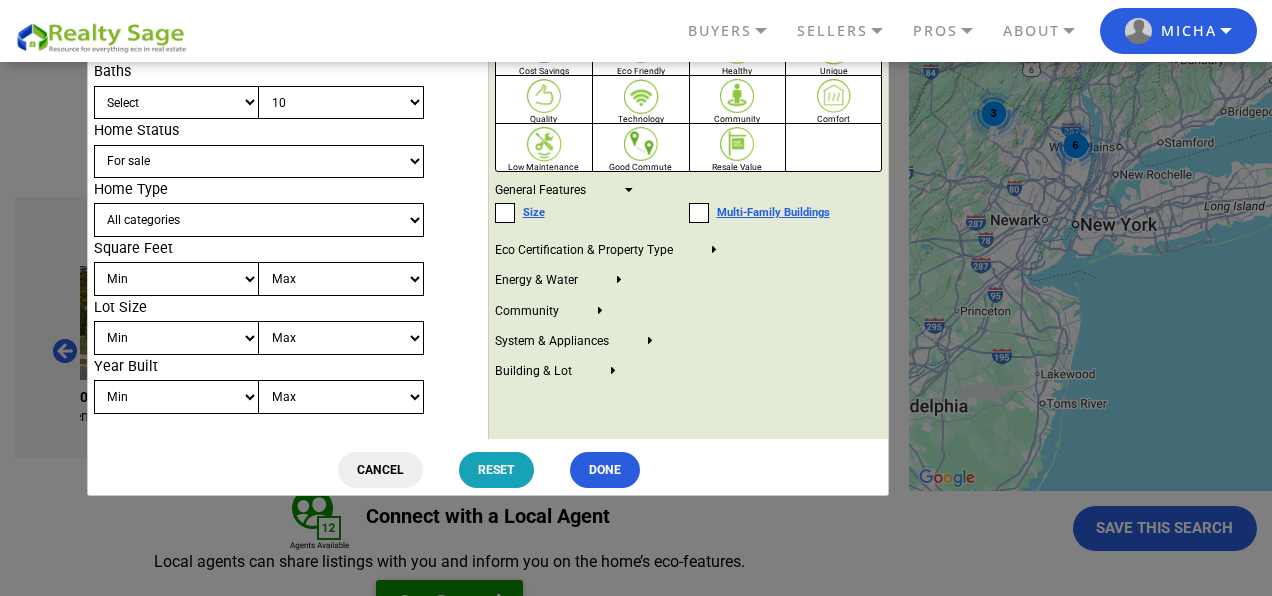 select on "3" 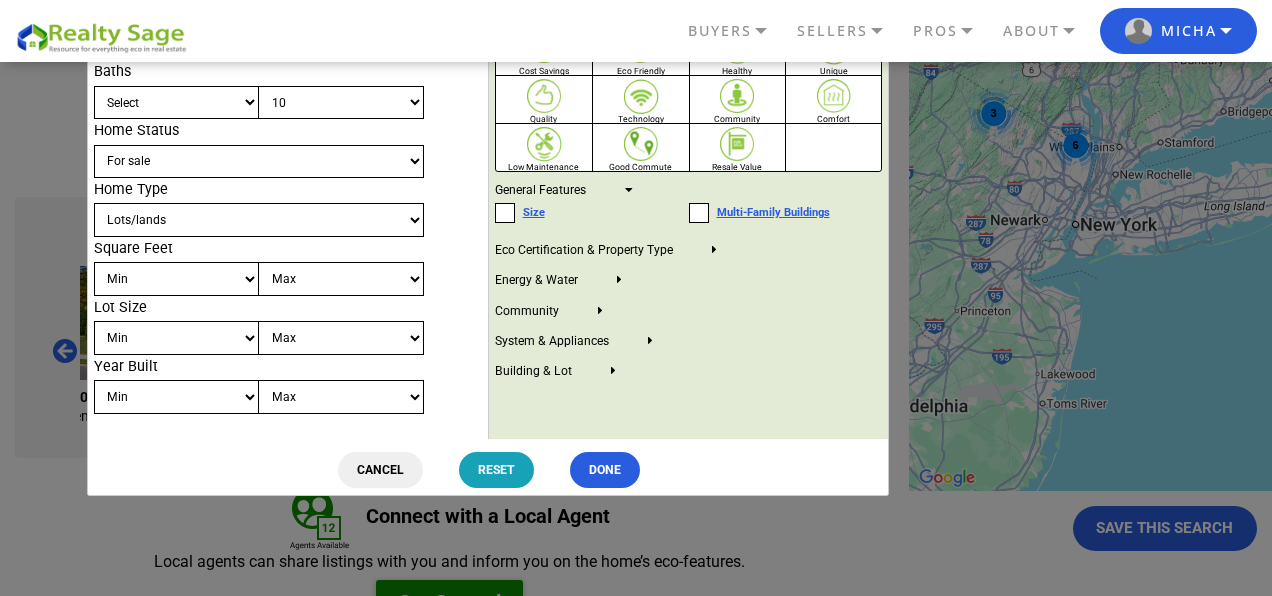 click on "Lots/lands" at bounding box center [0, 0] 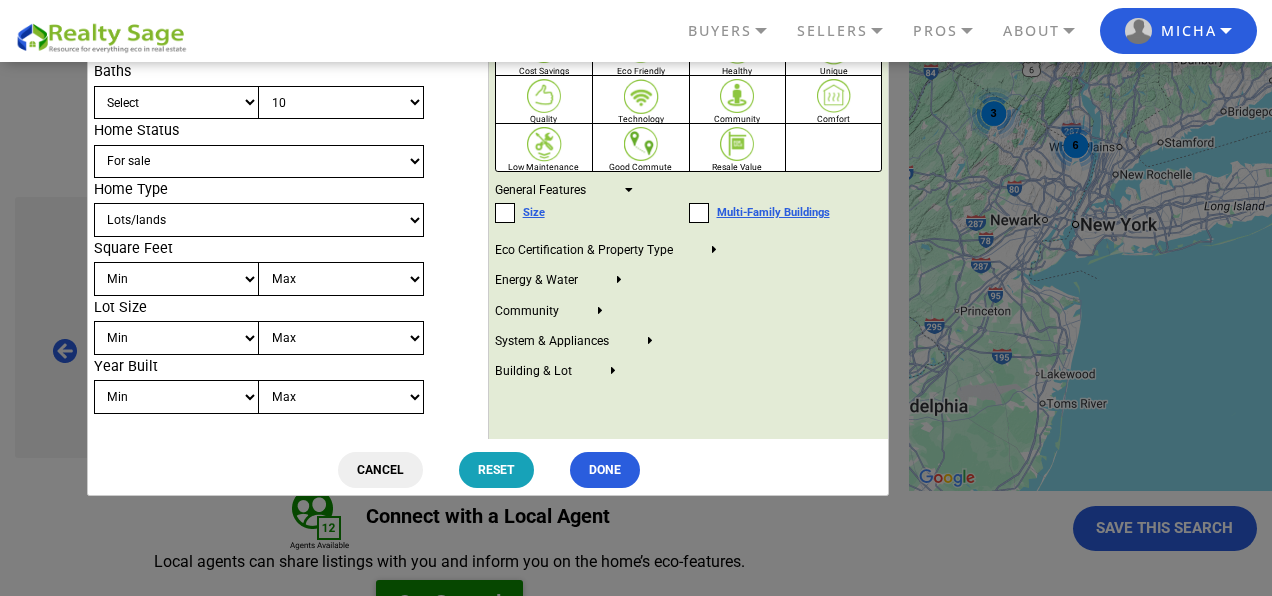 click on "Min
2,000
4,500
6,500
8,000
.25 acres
.5 acres
1 acre
2 acres
3 acres
4 acres
5 acres
10 acres
40 acres
100 acres" at bounding box center [177, 338] 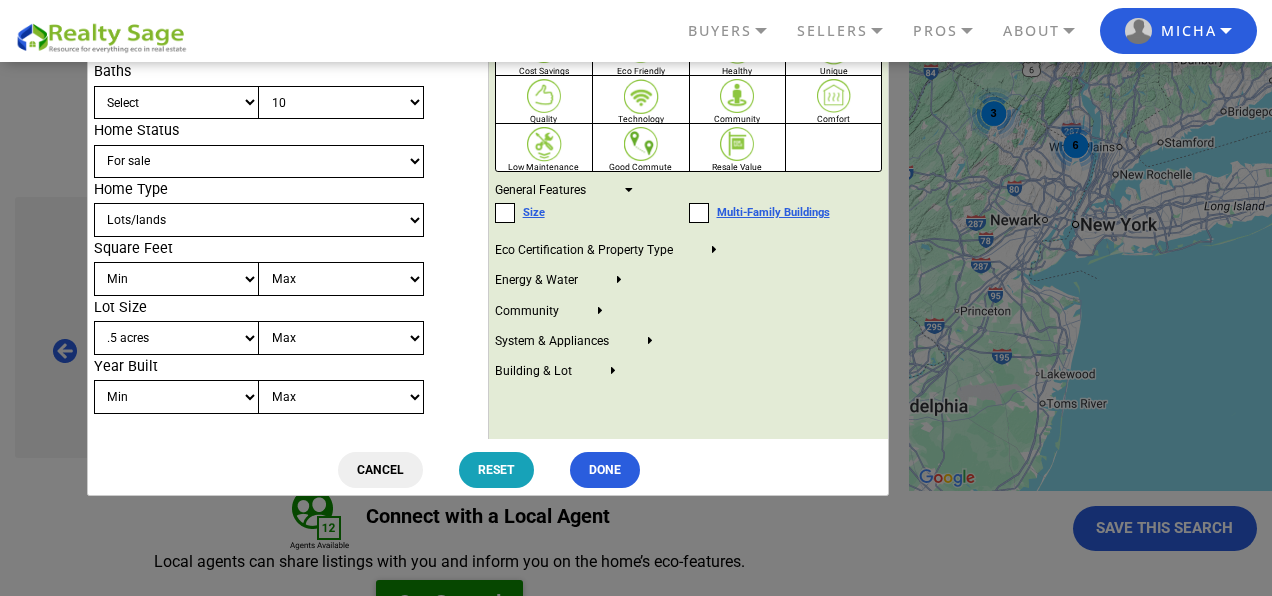 click on ".5 acres" at bounding box center (0, 0) 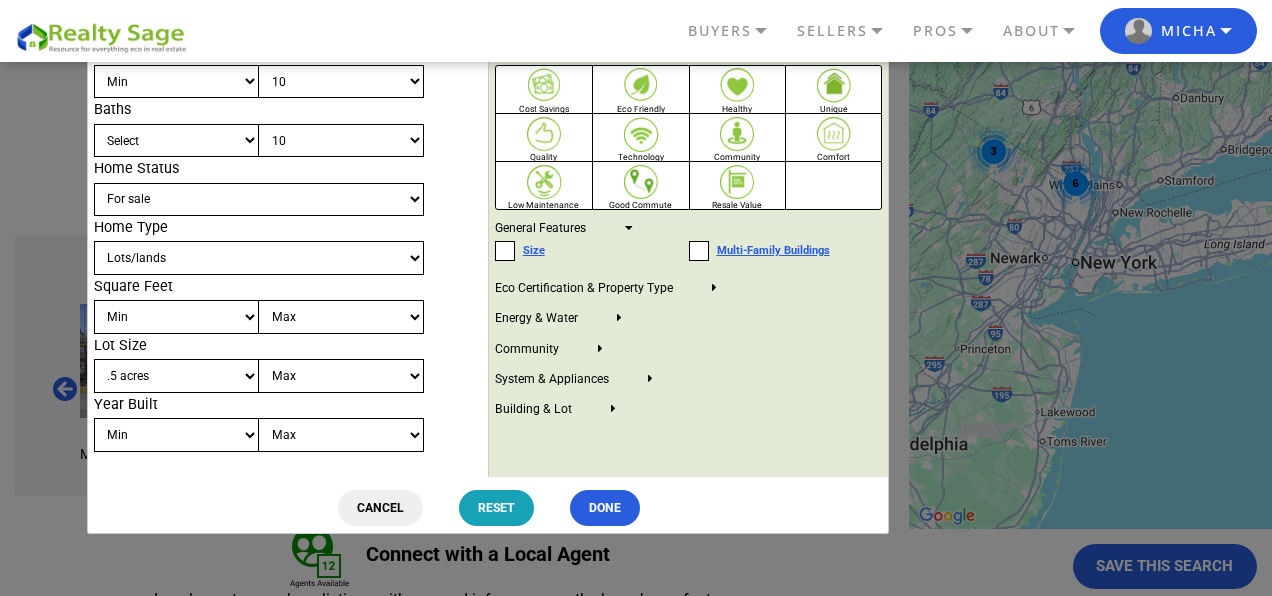 scroll, scrollTop: 324, scrollLeft: 0, axis: vertical 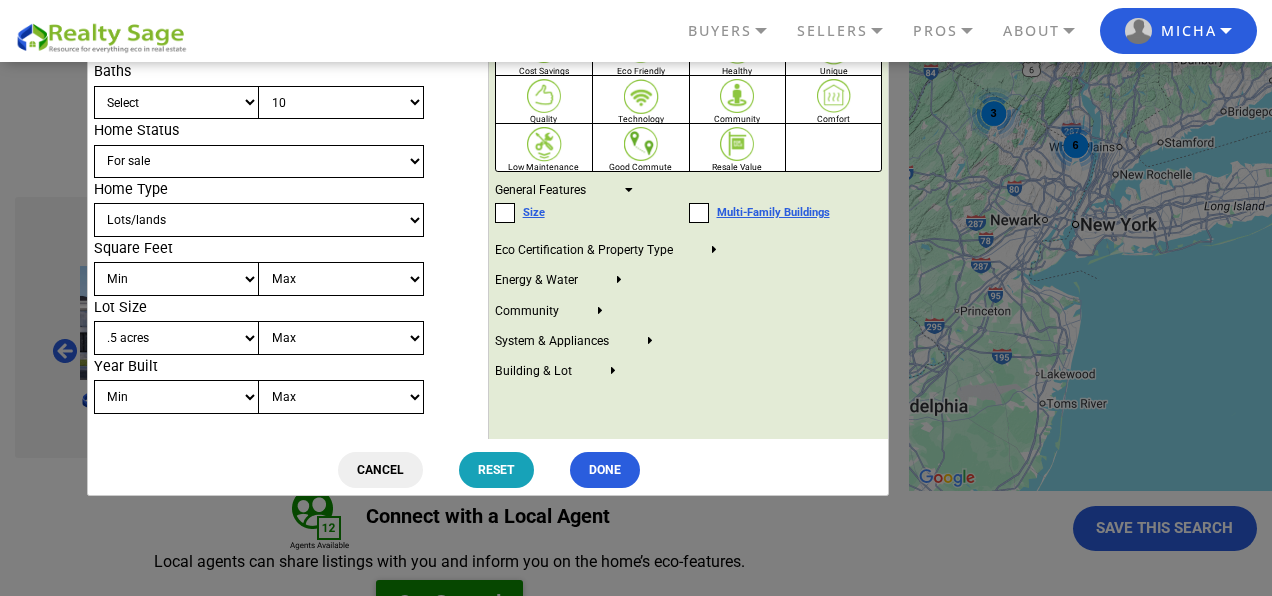 click at bounding box center [619, 280] 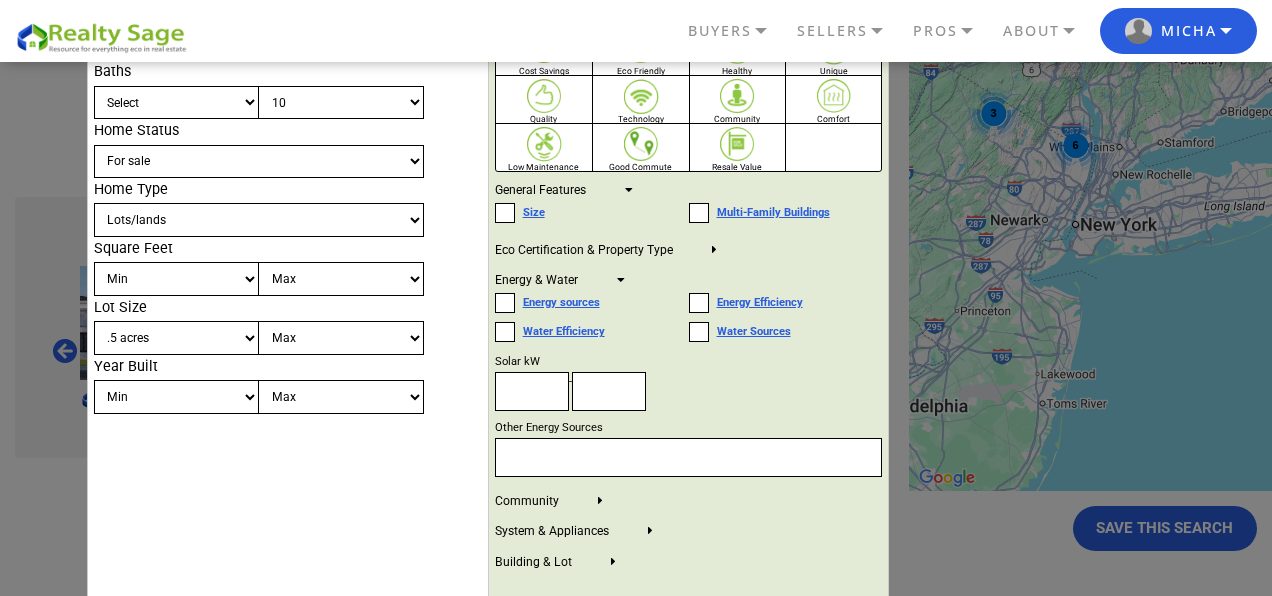 click at bounding box center (621, 280) 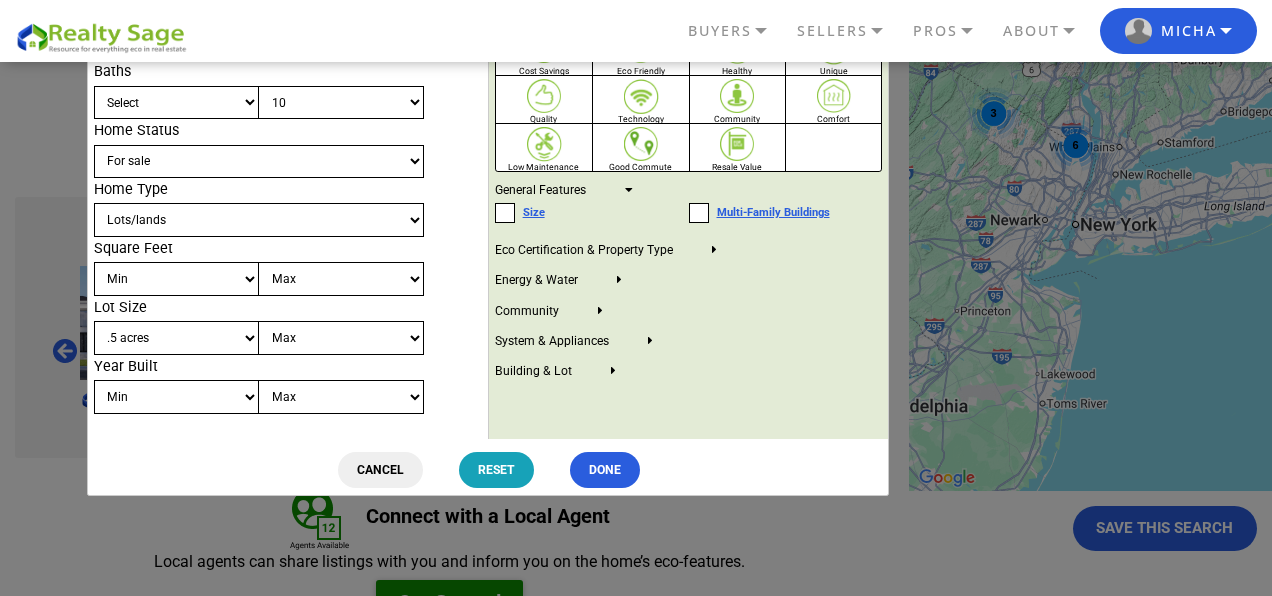 click on "Energy & Water" at bounding box center (689, 283) 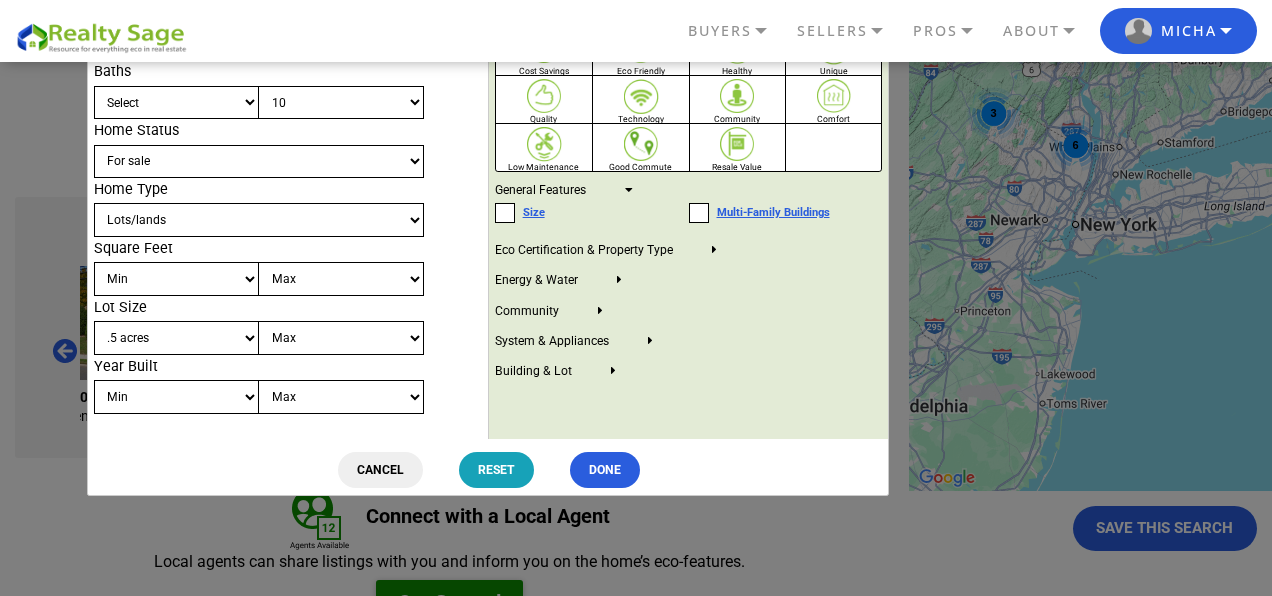 click on "Energy & Water" at bounding box center (558, 280) 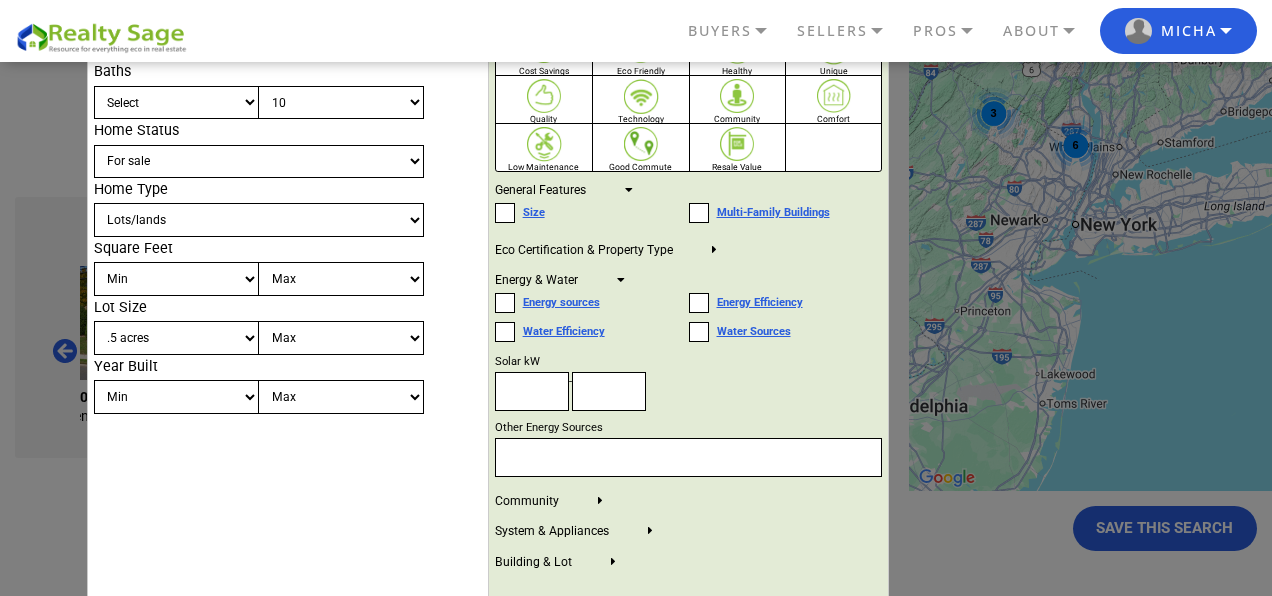 click on "Energy & Water" at bounding box center (560, 280) 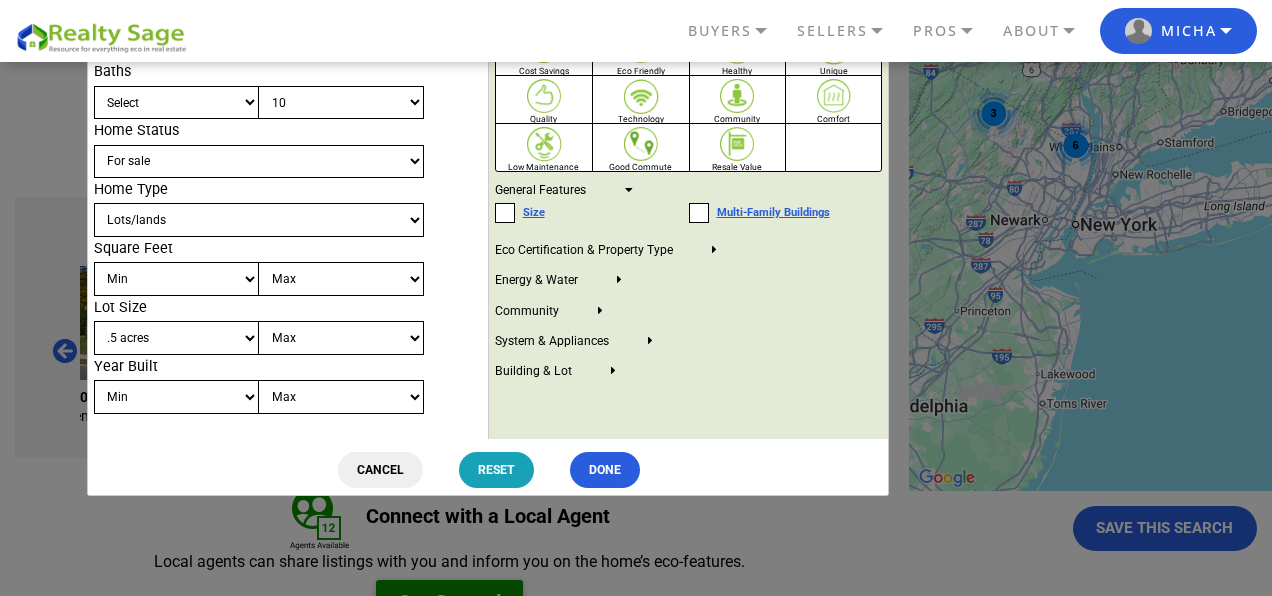 click on "Community" at bounding box center [549, 311] 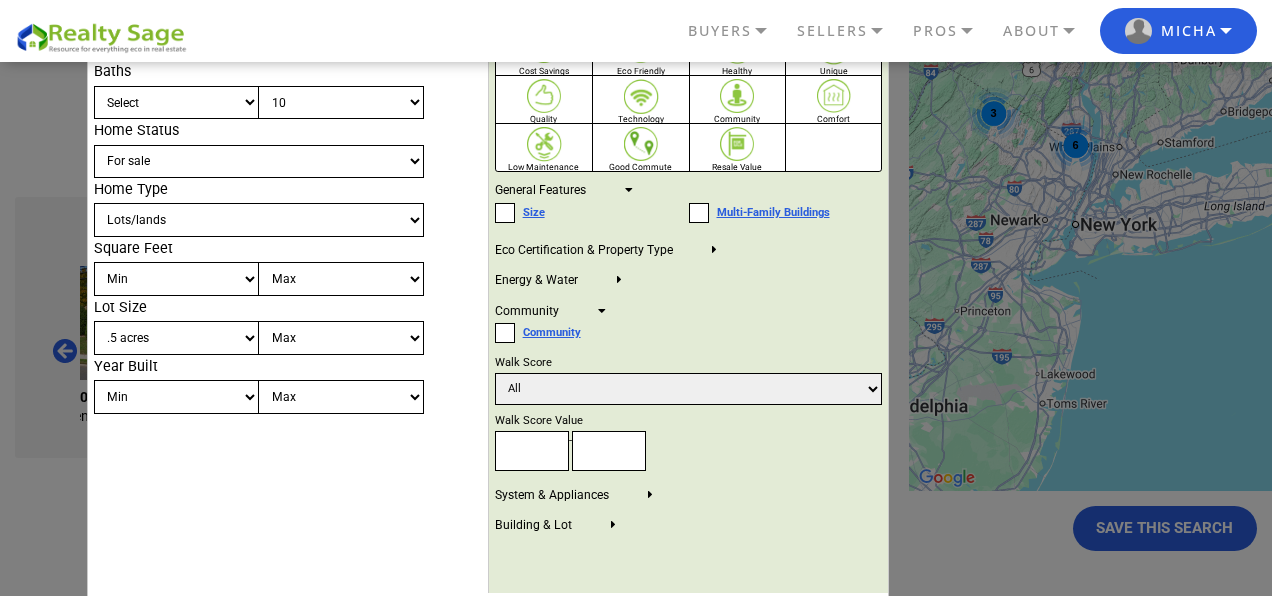 click on "Community" at bounding box center (550, 311) 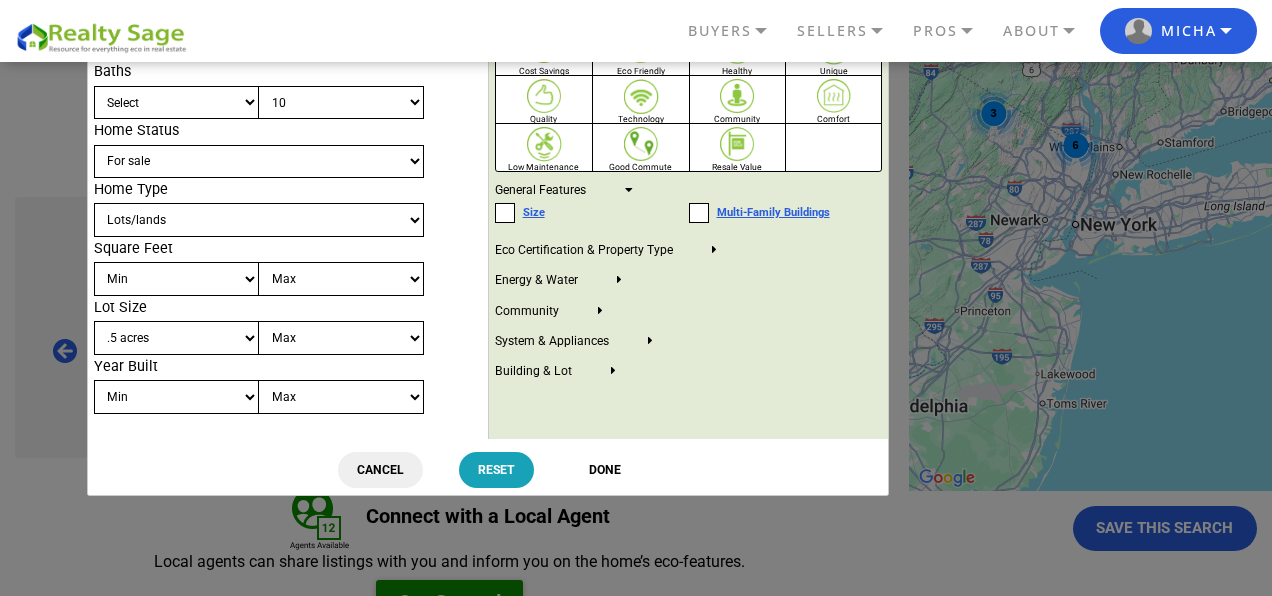 click on "DONE" at bounding box center (605, 470) 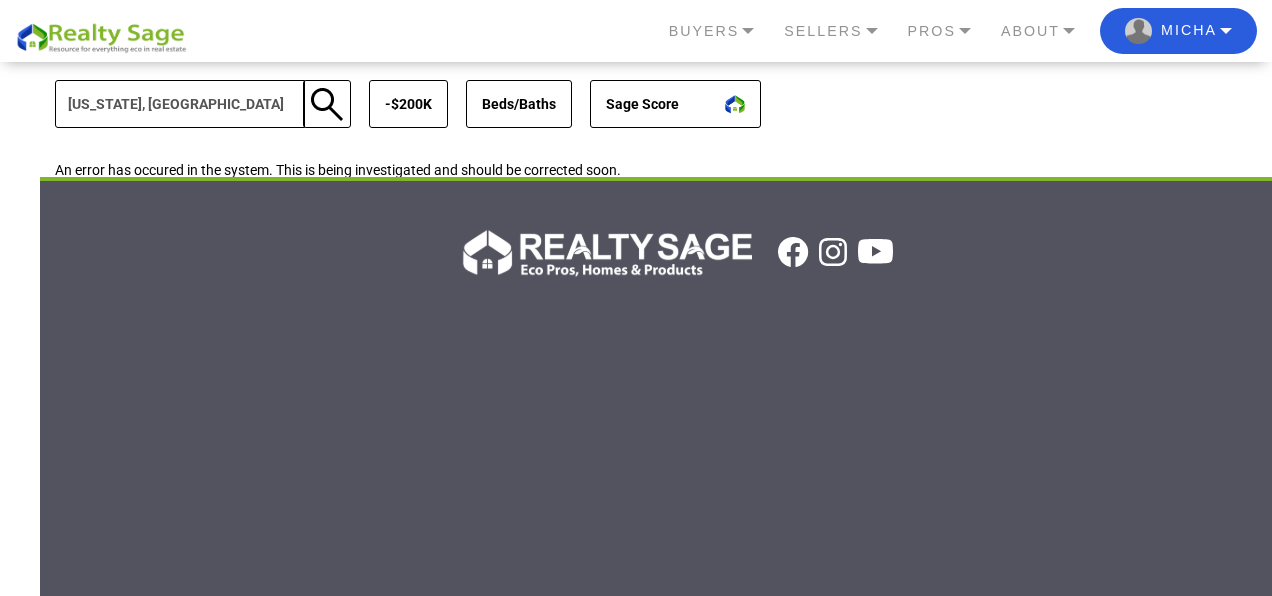 scroll, scrollTop: 0, scrollLeft: 0, axis: both 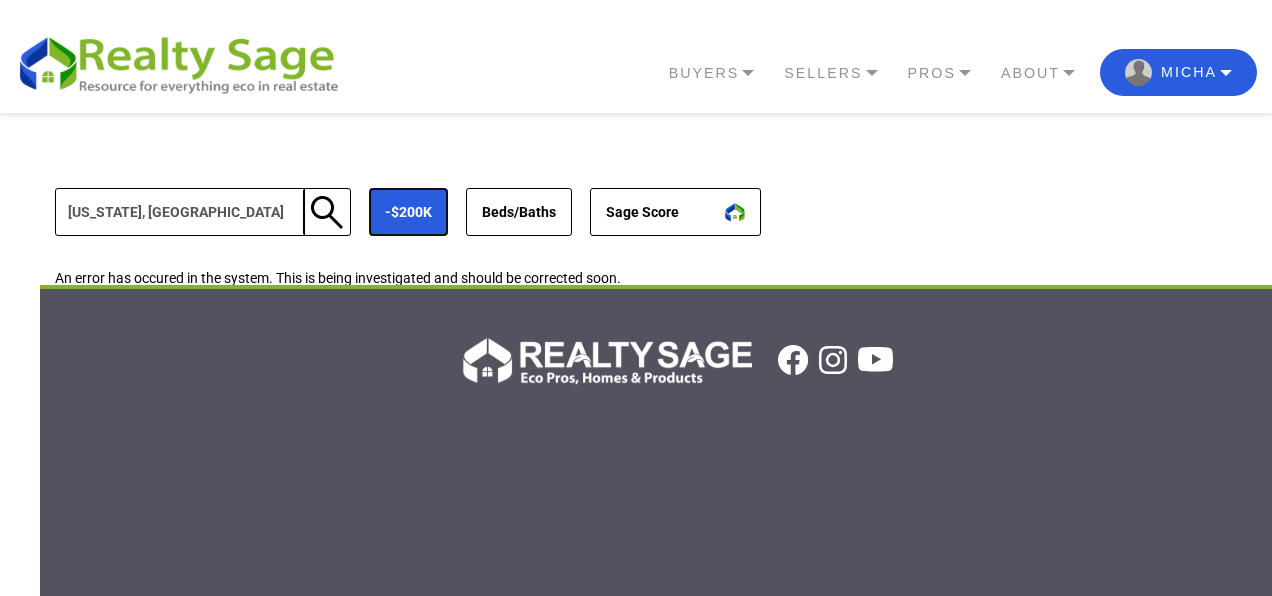 click on "-$200K" at bounding box center (408, 212) 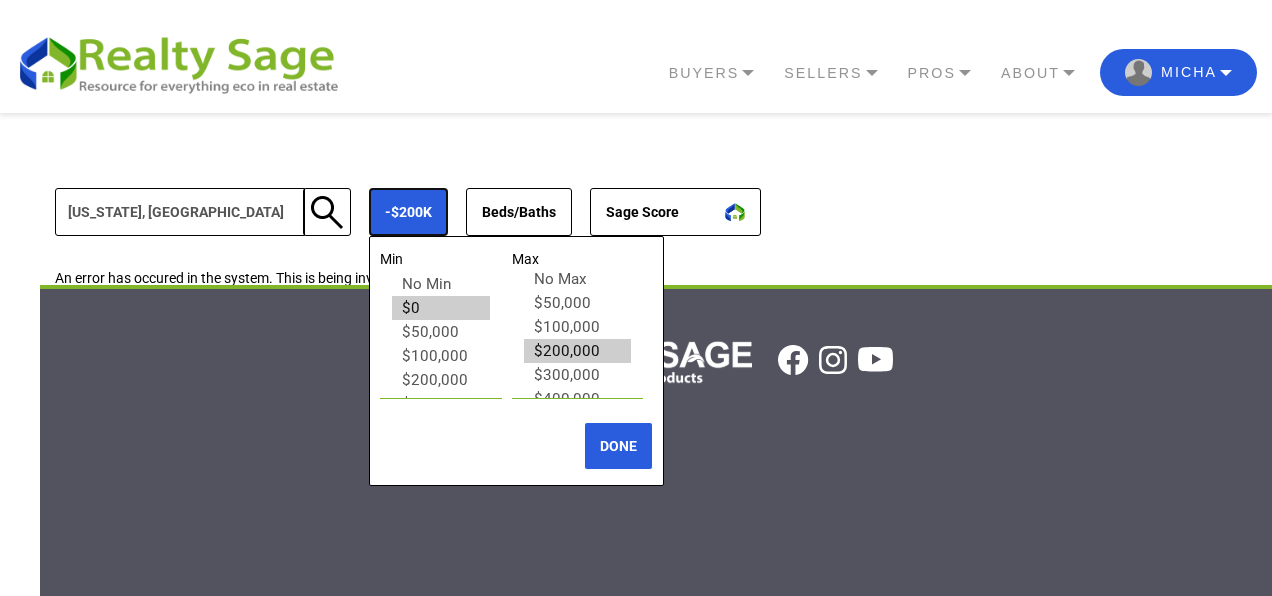 scroll, scrollTop: 0, scrollLeft: 0, axis: both 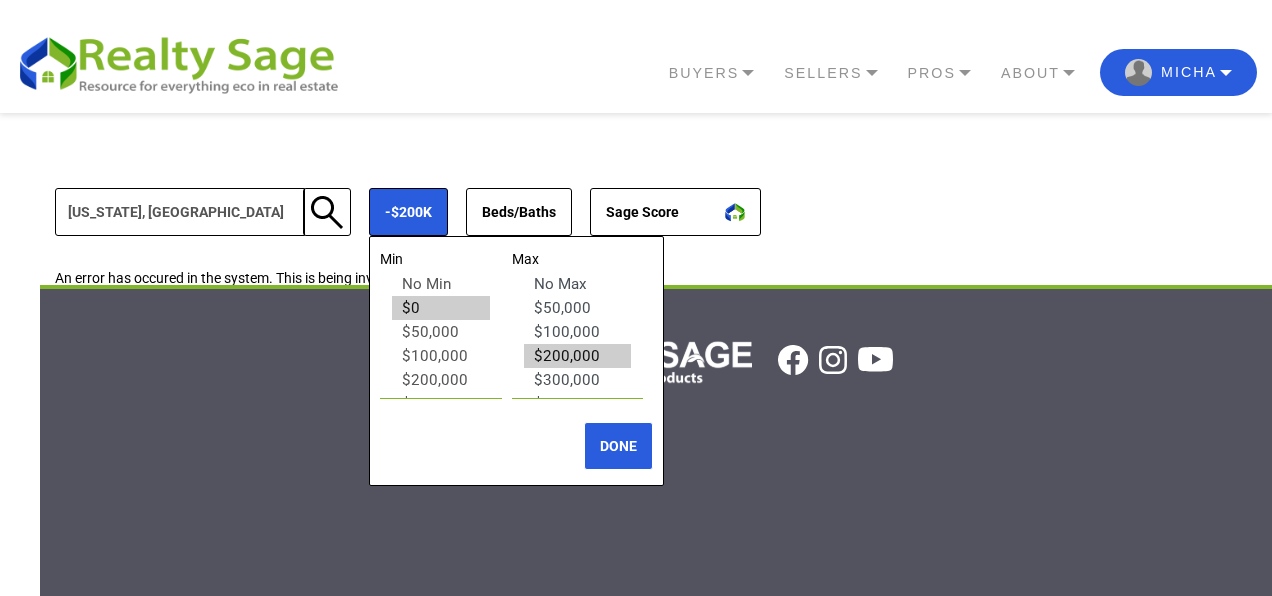 select 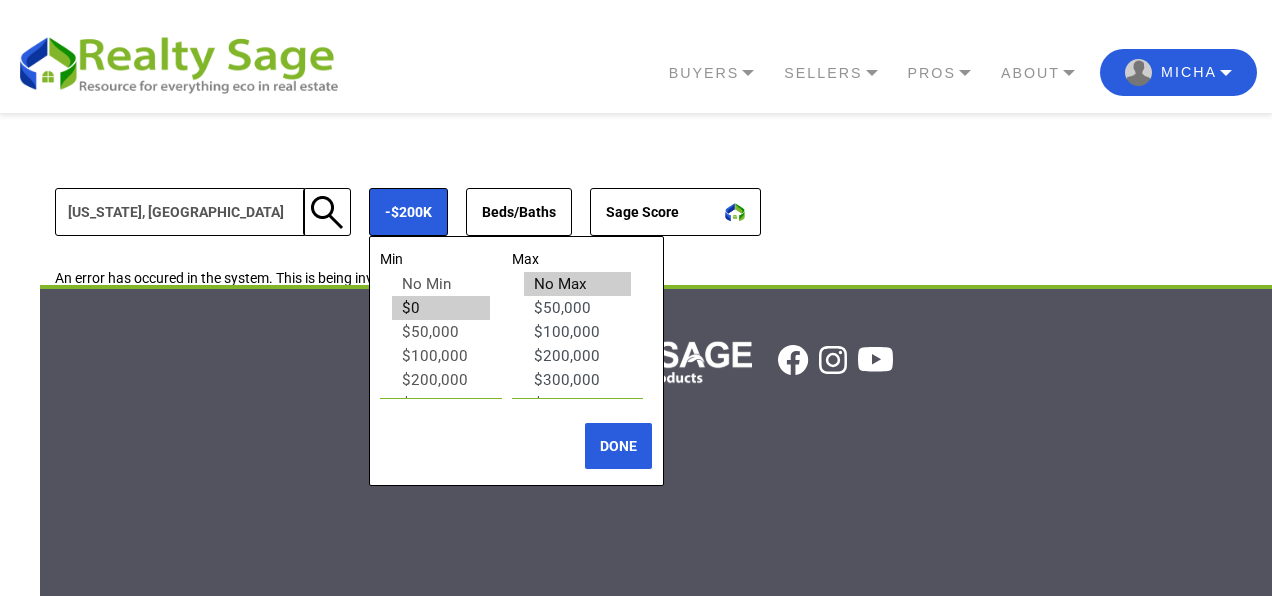 click on "No Max" at bounding box center (577, 284) 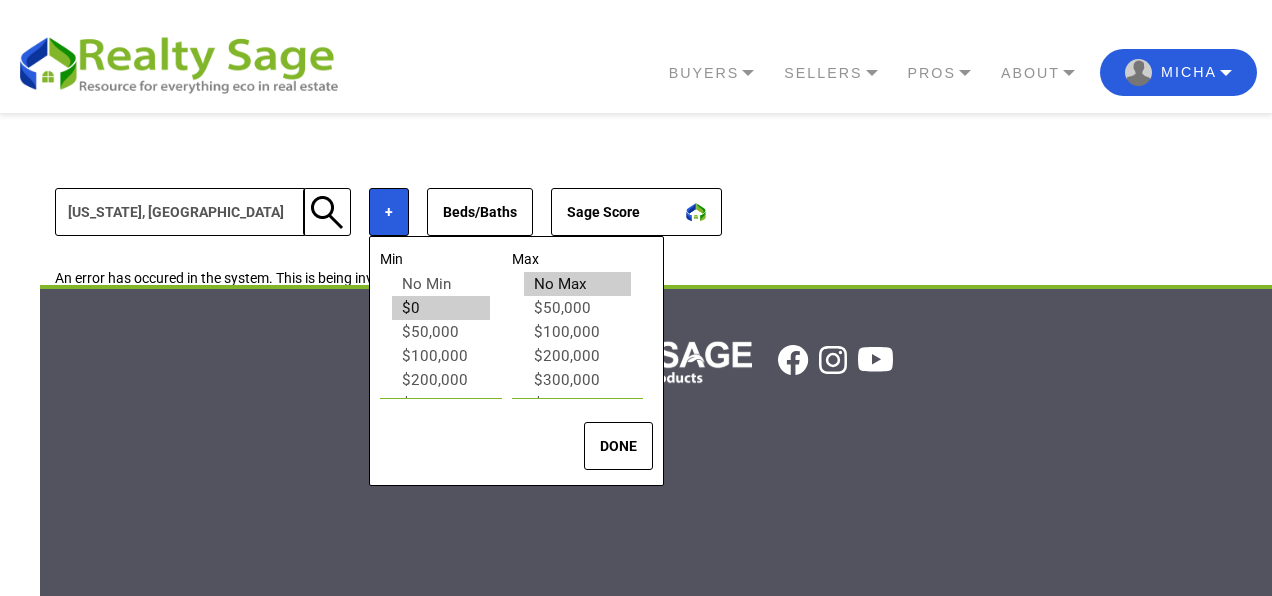 click on "DONE" at bounding box center [618, 446] 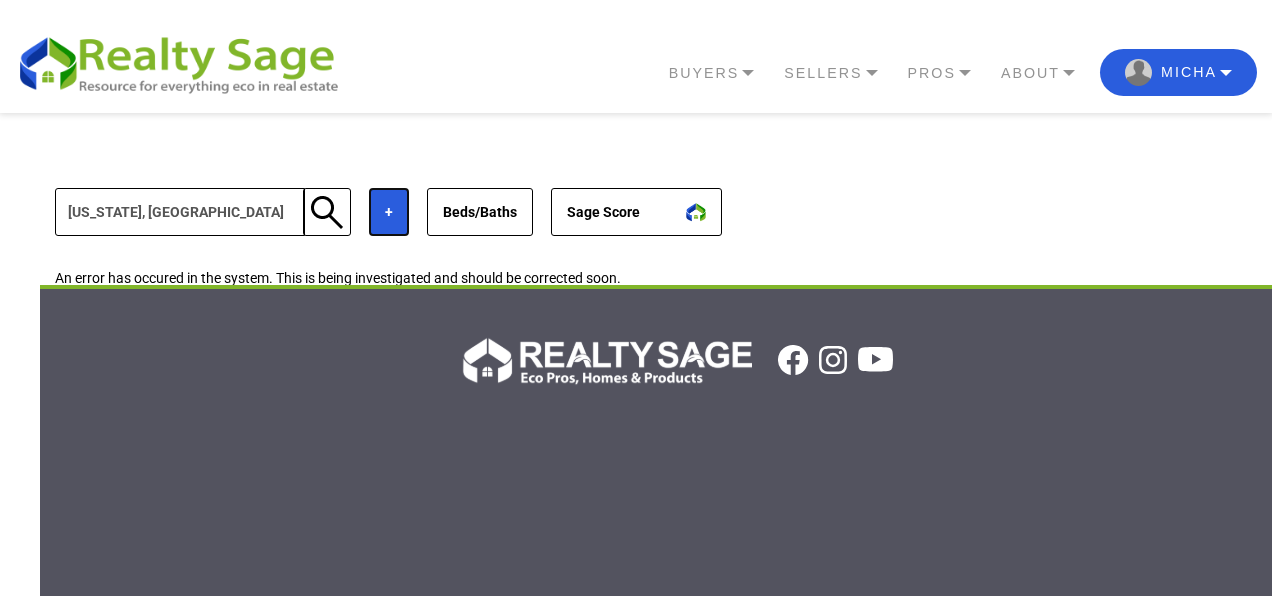 click on "+" at bounding box center (389, 212) 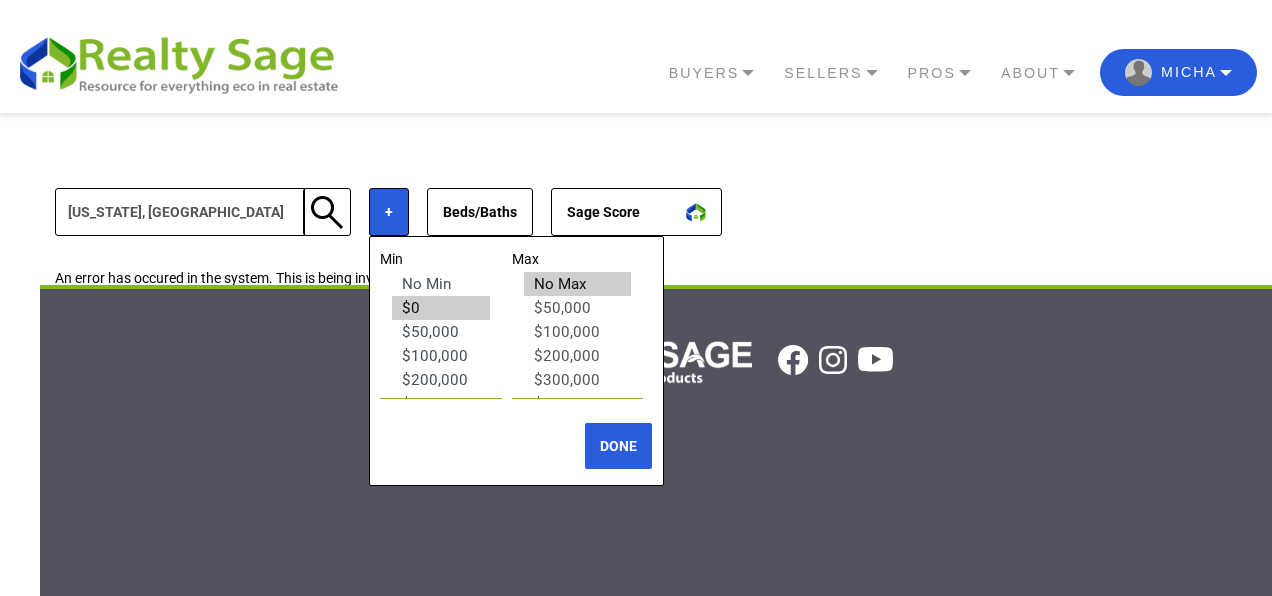 select 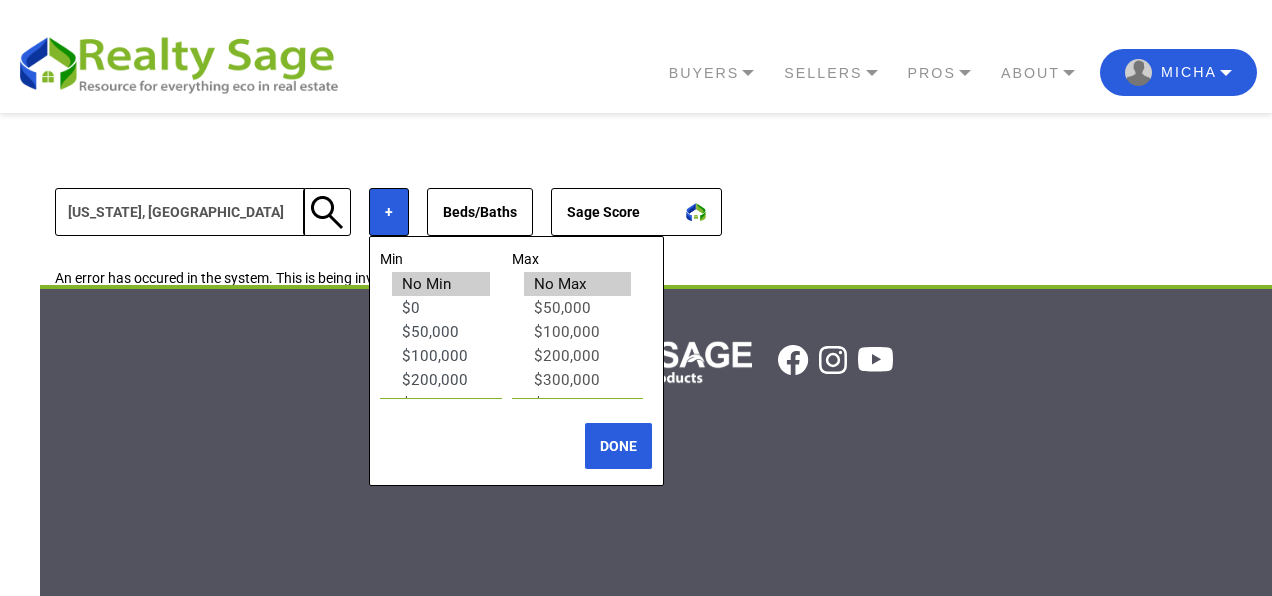 click on "No Min" at bounding box center [441, 284] 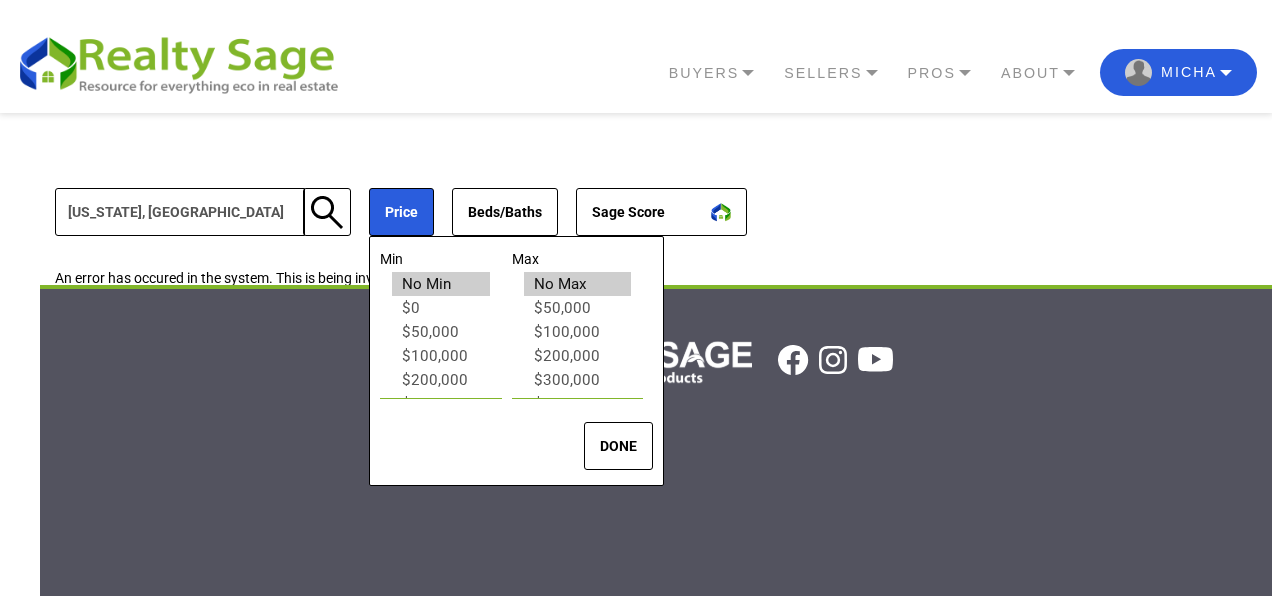 click on "DONE" at bounding box center [618, 446] 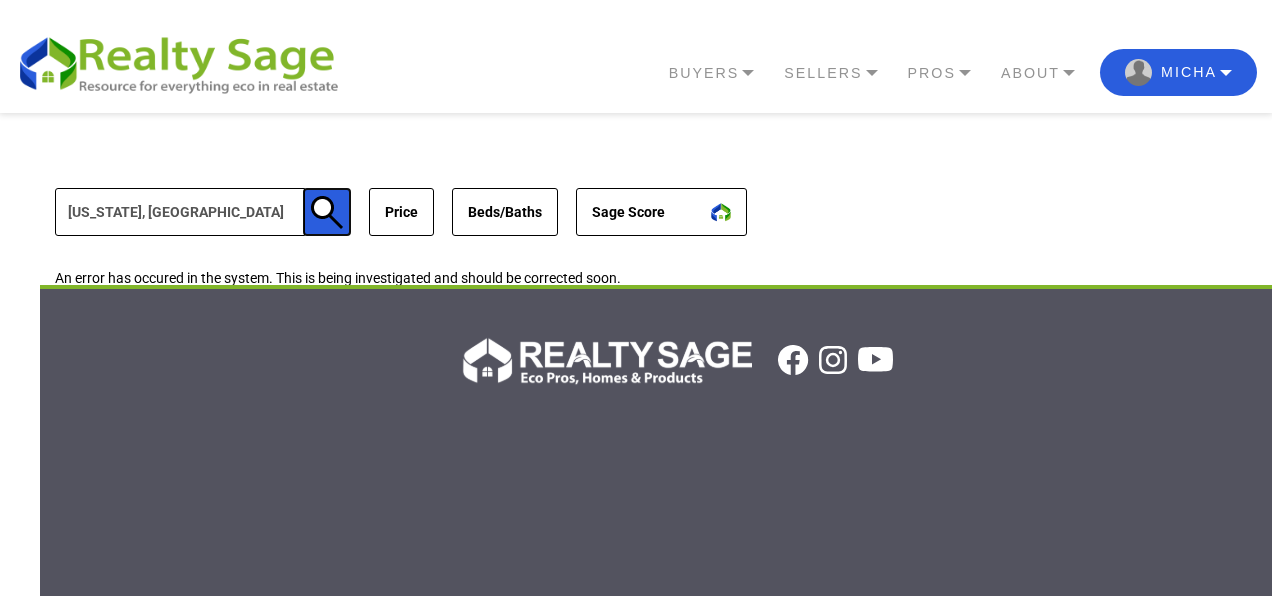 click at bounding box center [327, 212] 